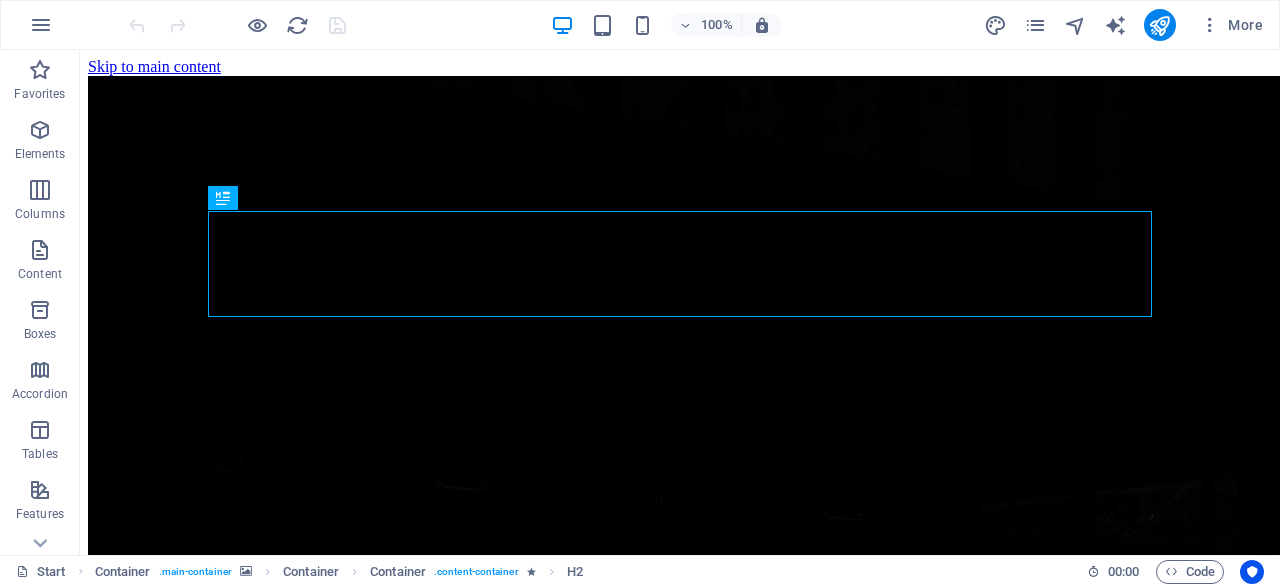 scroll, scrollTop: 0, scrollLeft: 0, axis: both 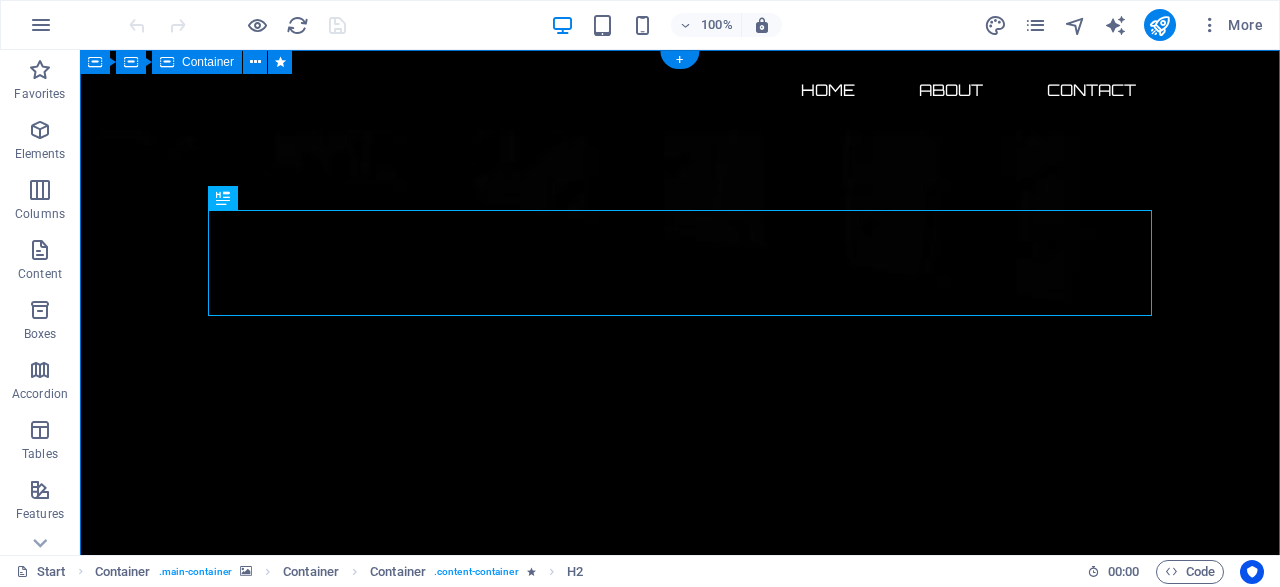 click on "Oportunidad única en ciberseguridad está por expirar... 142 Days 01 Hours 02 Minutes 04 Seconds Adquiere hoy un dominio premium en ciberseguridad con ecosistema digital completo y posicionamiento listo para monetizar. Incluye: ✔️ Dominio exacto .com (Ciberataques.com) ✔️ Backup estratégico (Ciberataque.com) ✔️ Redes sociales con matching perfecto ✔️ Base lista para monetizar 🚀 Lanza tu medio, startup o unidad de negocio de inmediato . 🕒 Time-to-market inmediato. 💥 Antes de que otro lo adquiera. Posiciónate como líder en ciberseguridad en español con un ecosistema digital llave en mano." at bounding box center [680, 2902] 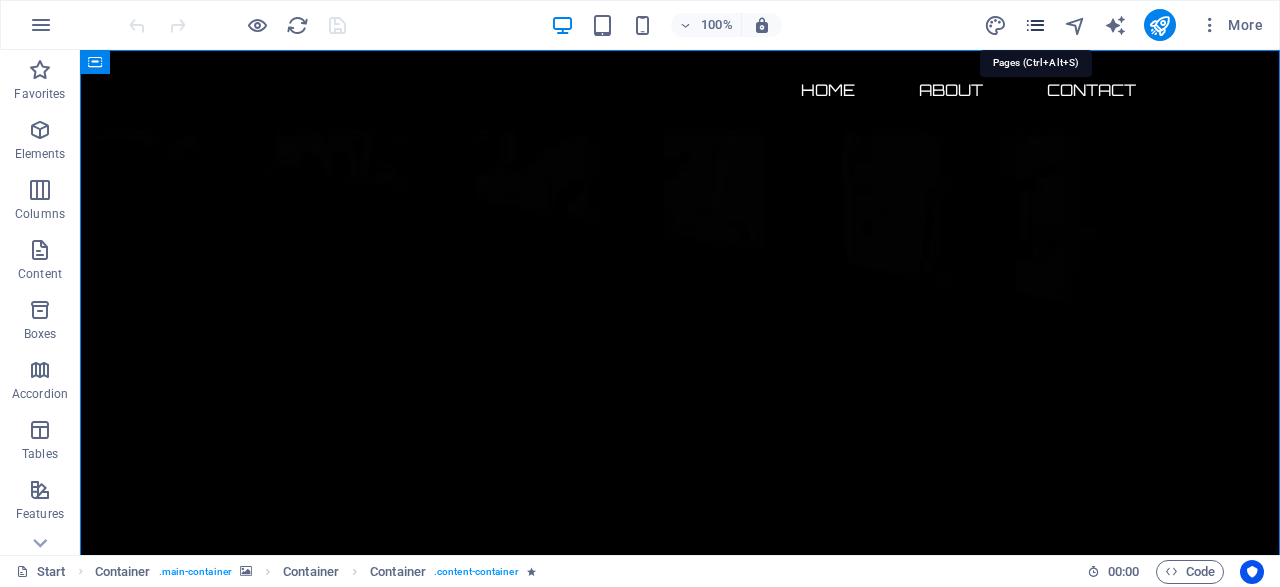 click at bounding box center (1035, 25) 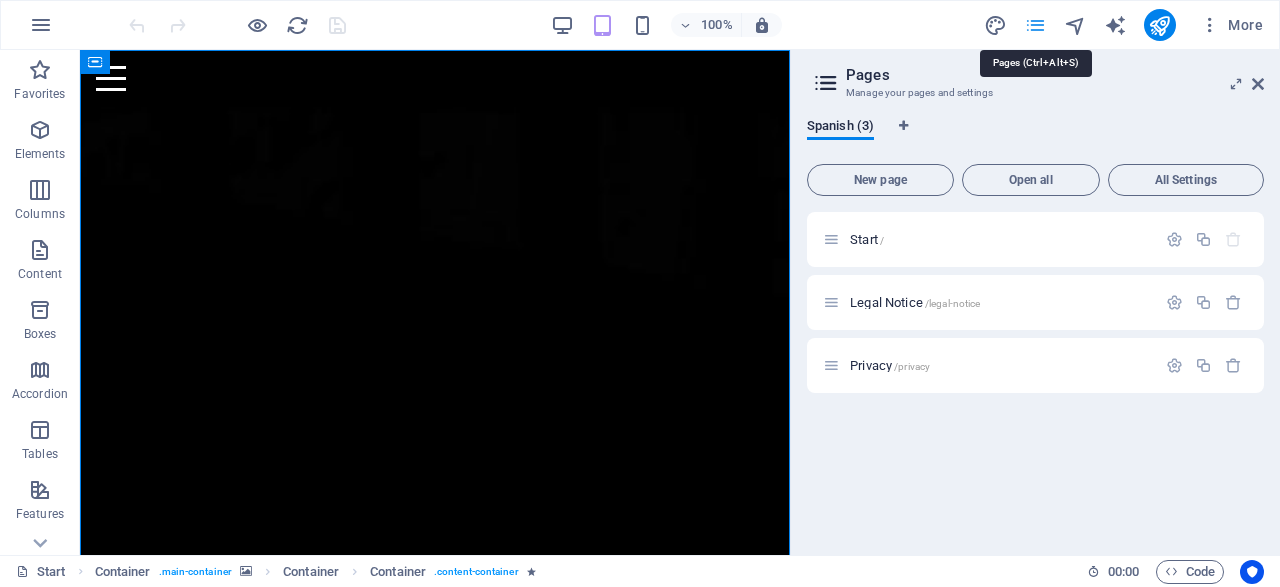 click at bounding box center (1035, 25) 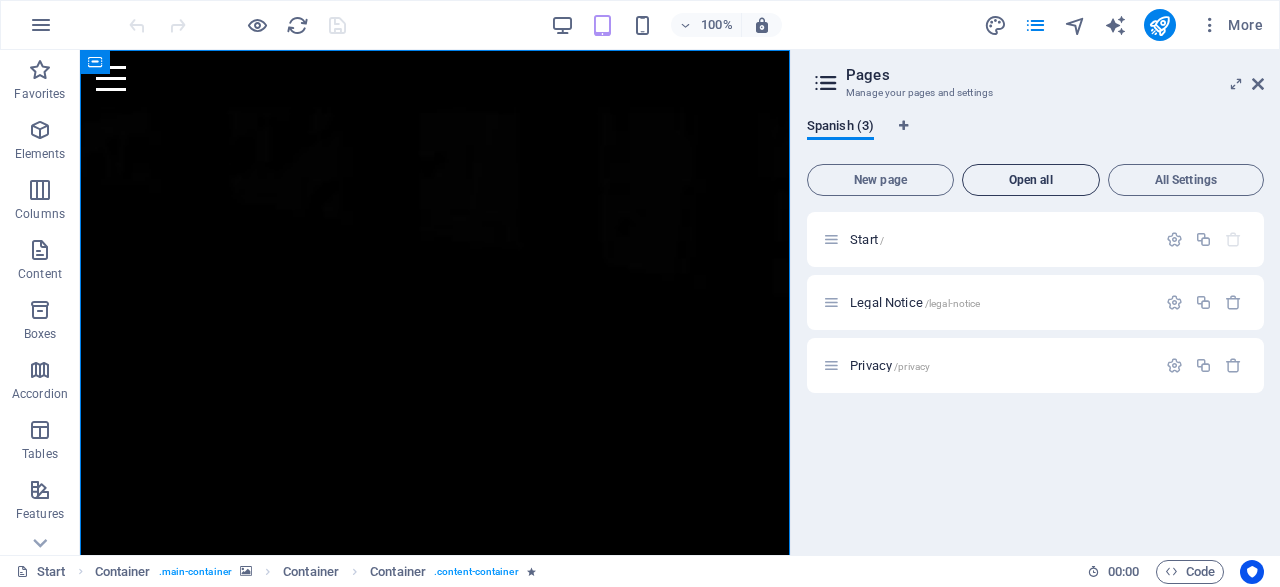 click on "Open all" at bounding box center (1031, 180) 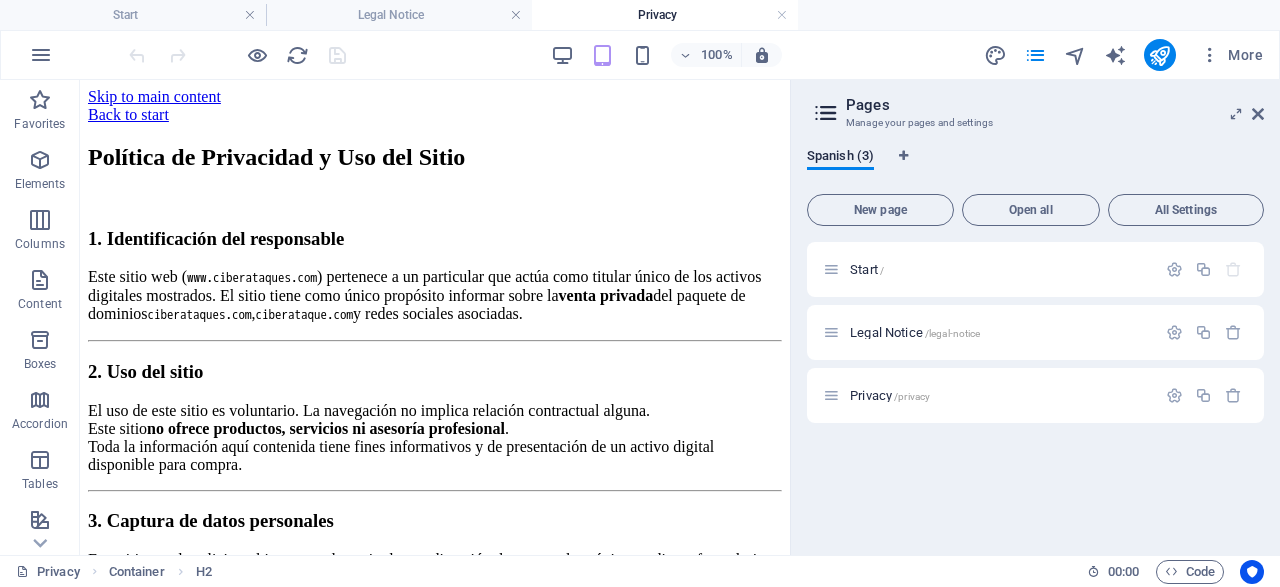 scroll, scrollTop: 0, scrollLeft: 0, axis: both 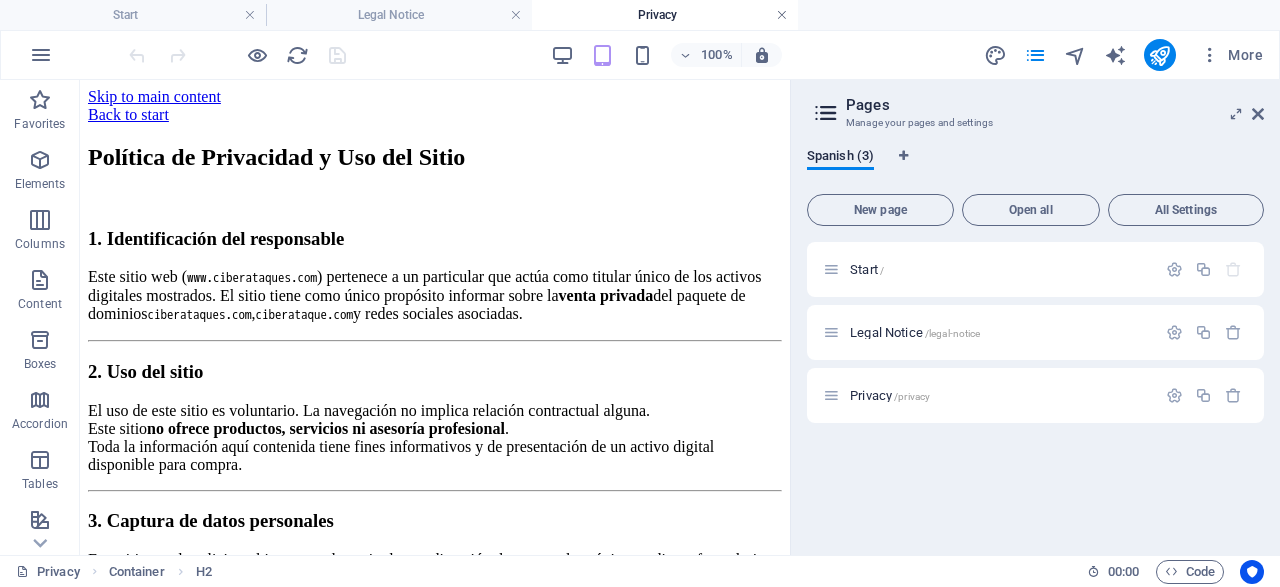 click at bounding box center [782, 15] 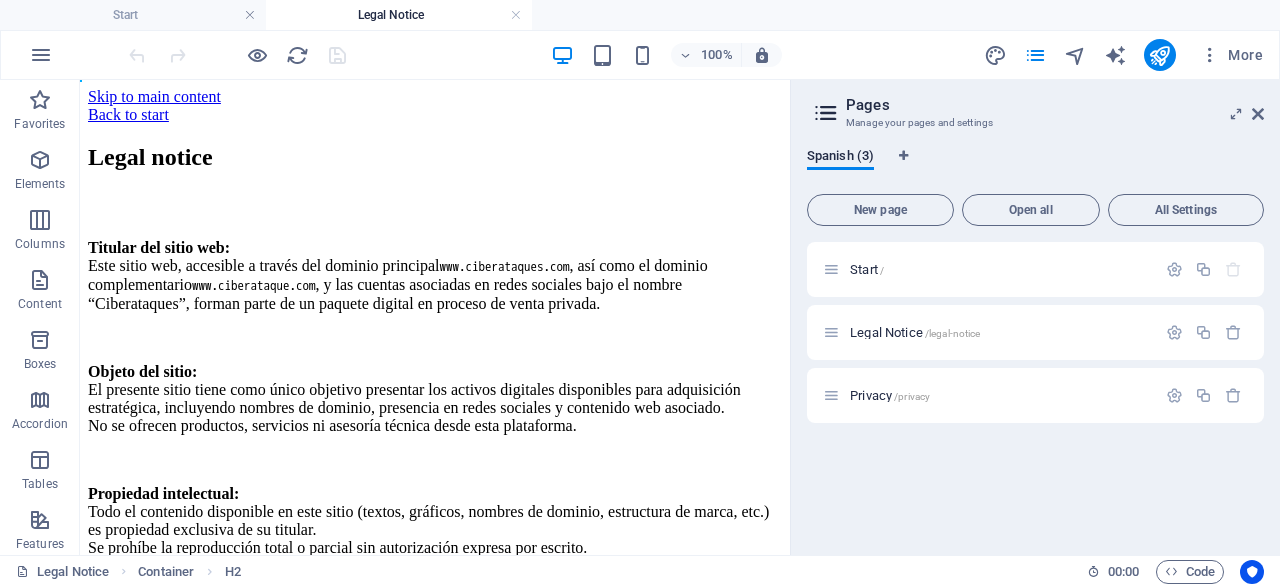 scroll, scrollTop: 0, scrollLeft: 0, axis: both 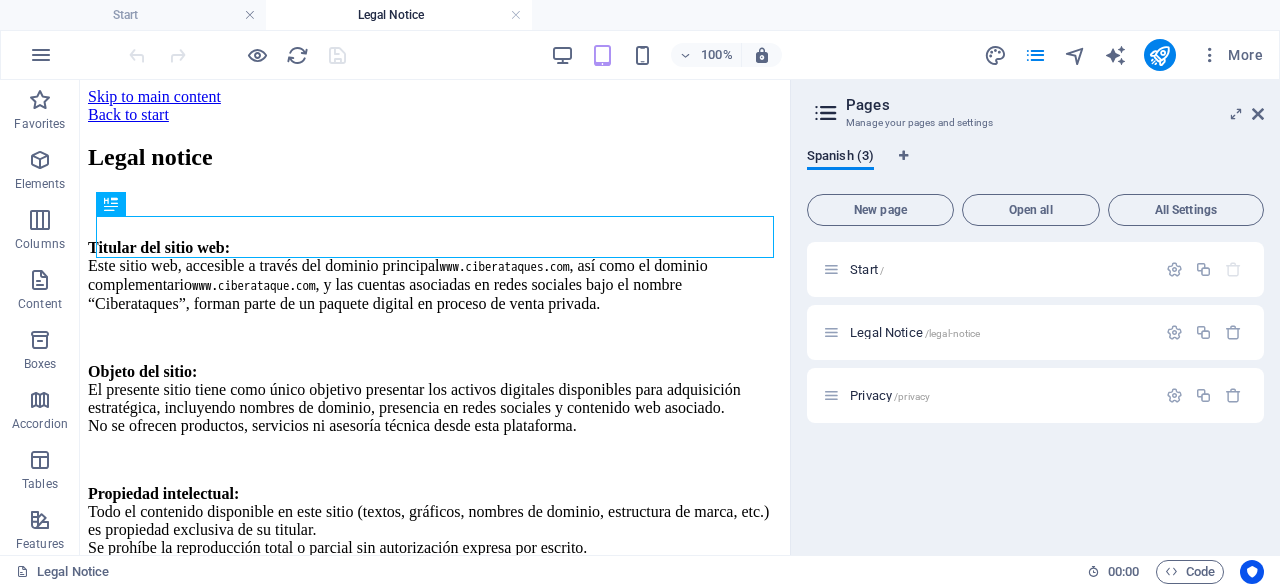 click at bounding box center (516, 15) 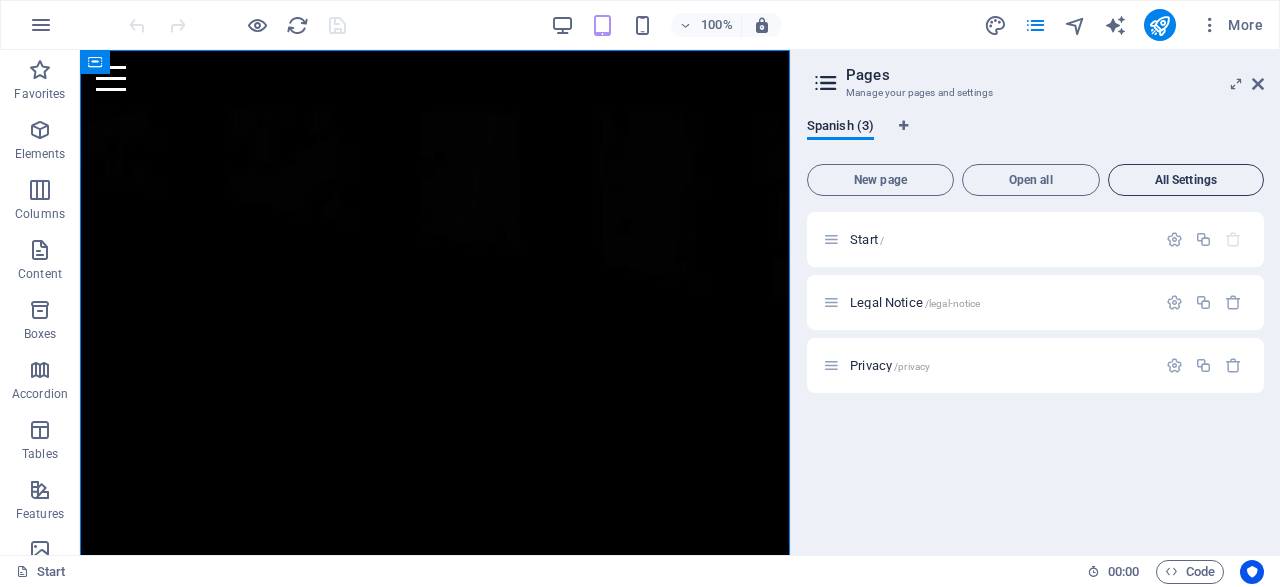 click on "All Settings" at bounding box center [1186, 180] 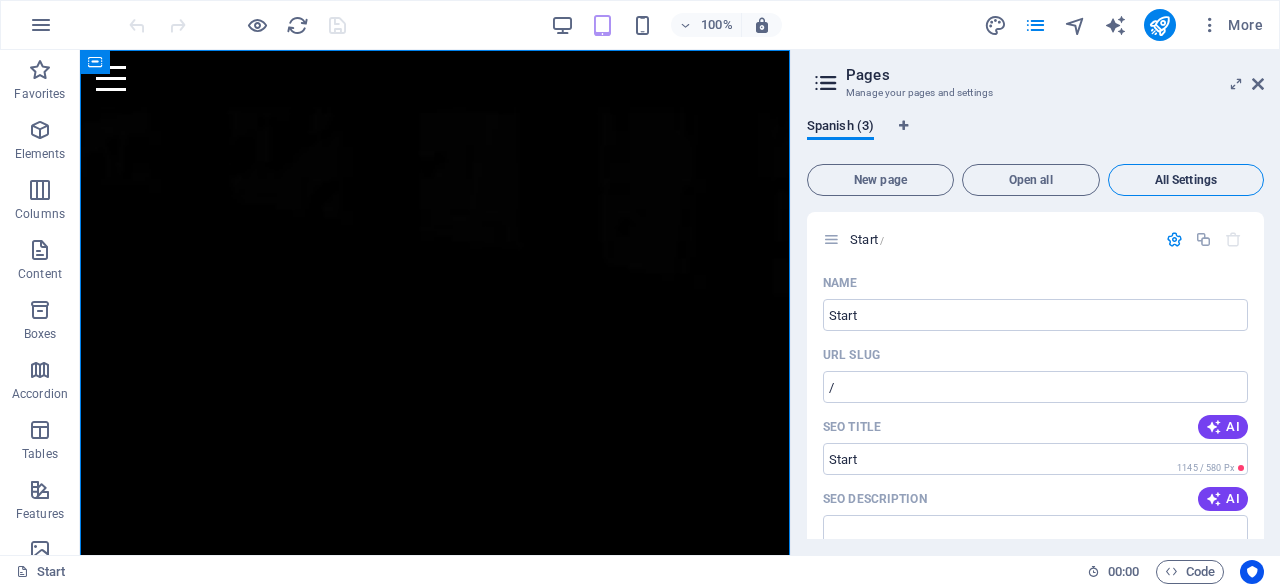 scroll, scrollTop: 1882, scrollLeft: 0, axis: vertical 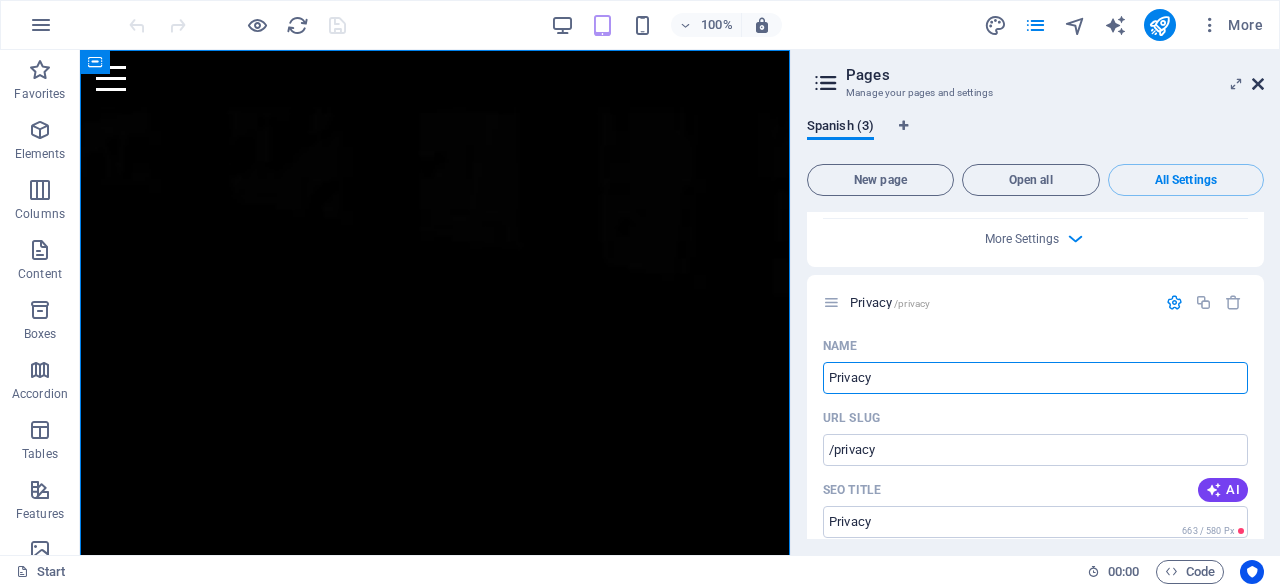 click at bounding box center [1258, 84] 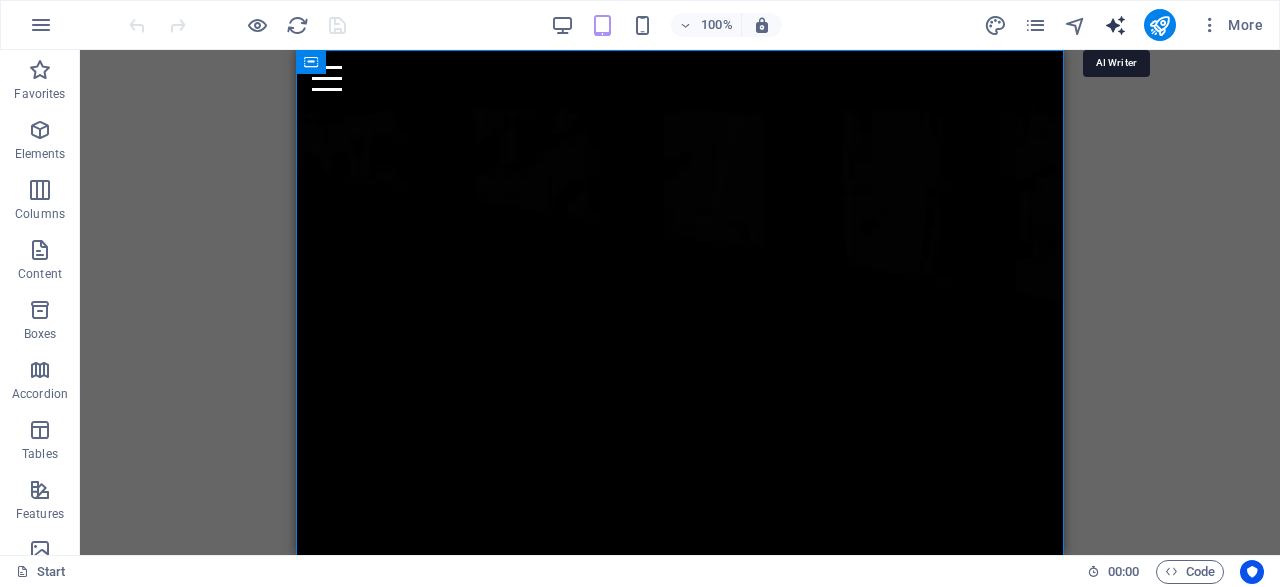 click at bounding box center [1115, 25] 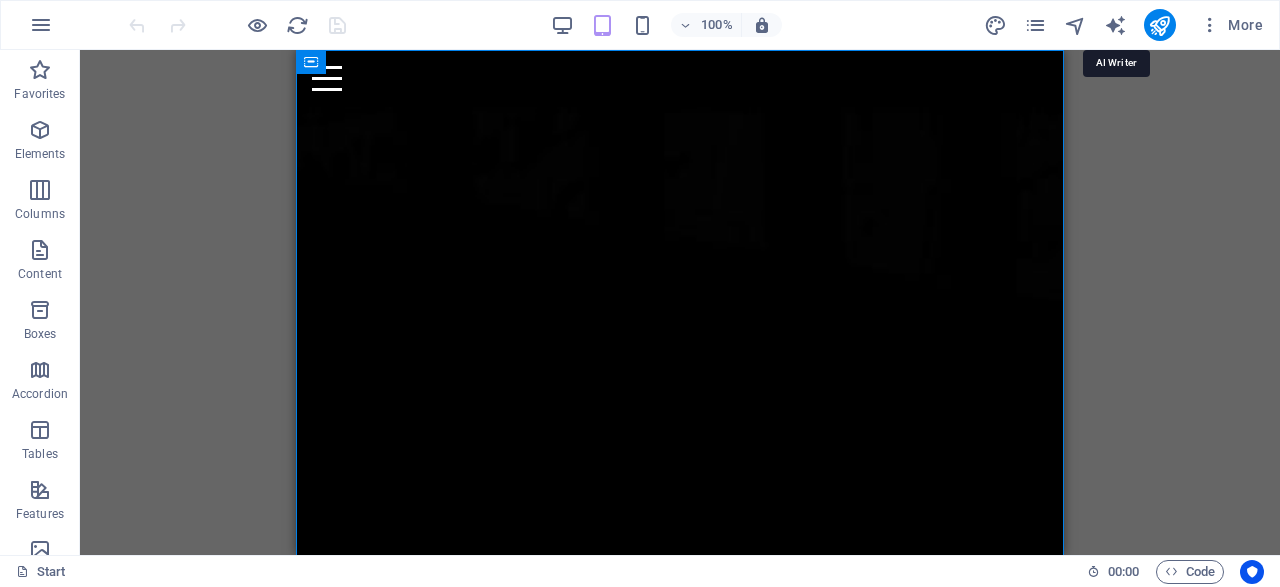 select on "English" 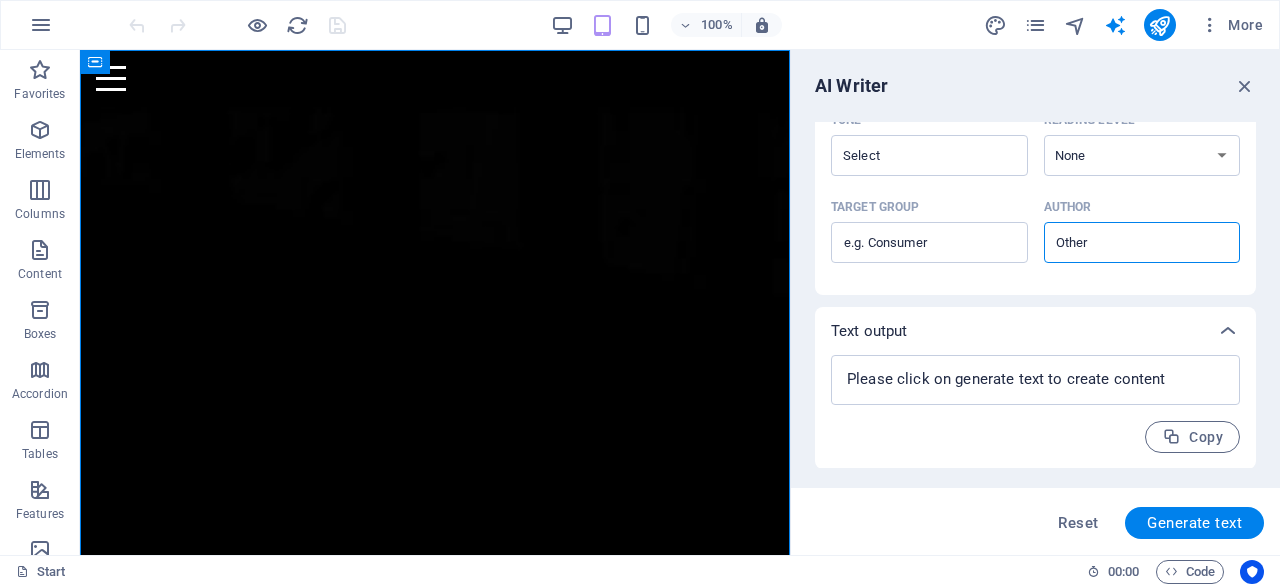 scroll, scrollTop: 0, scrollLeft: 0, axis: both 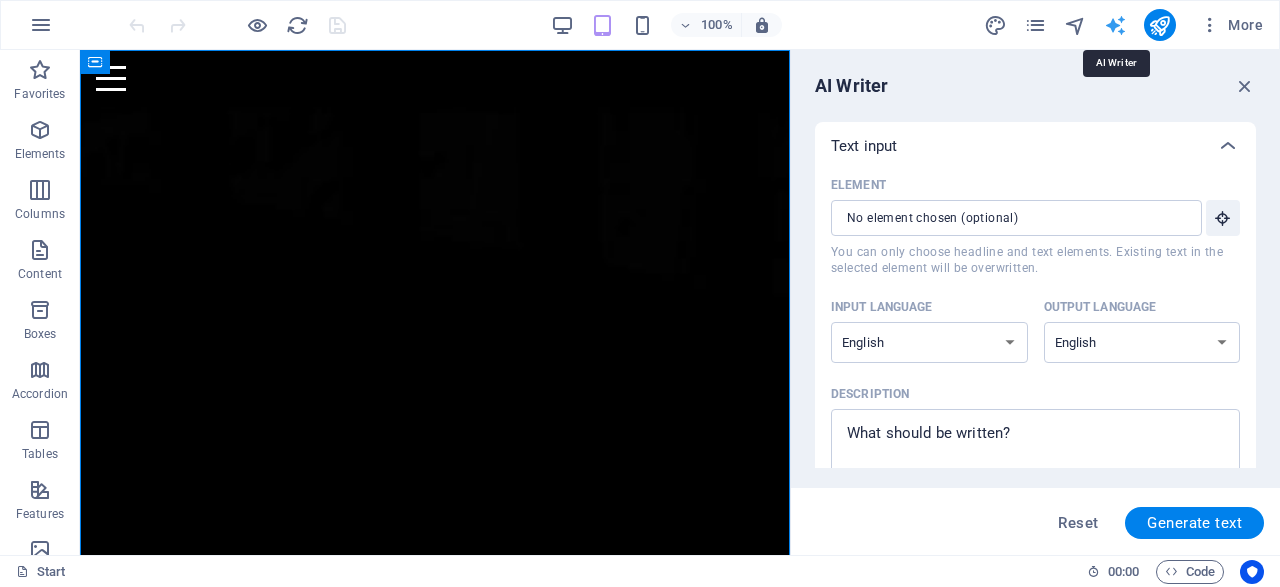 click at bounding box center (1115, 25) 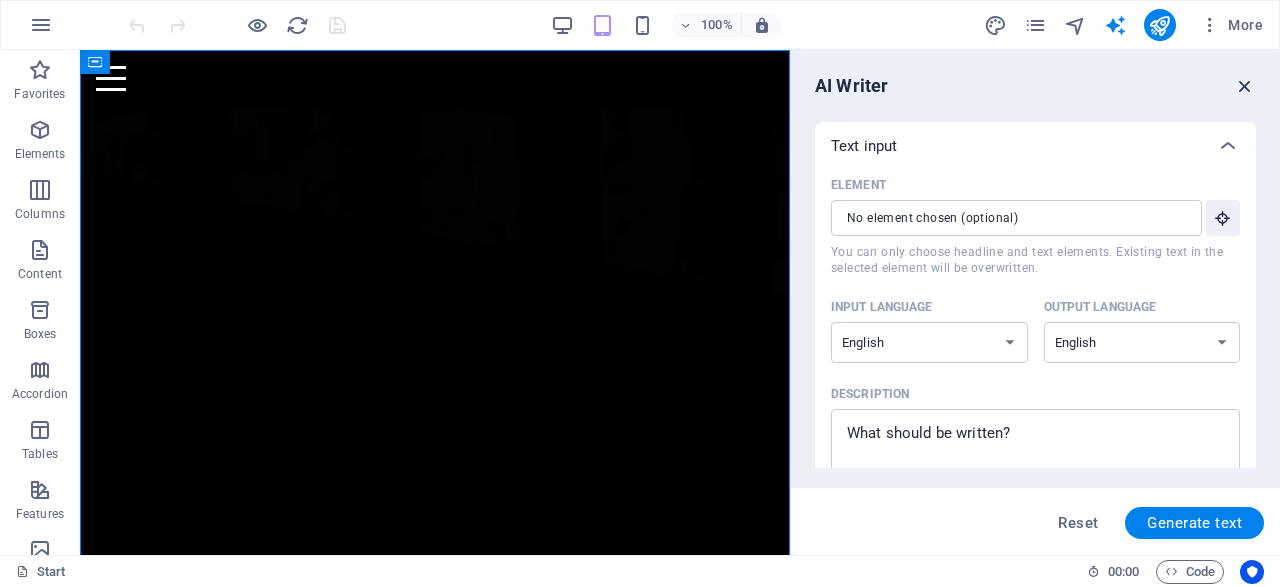click at bounding box center (1245, 86) 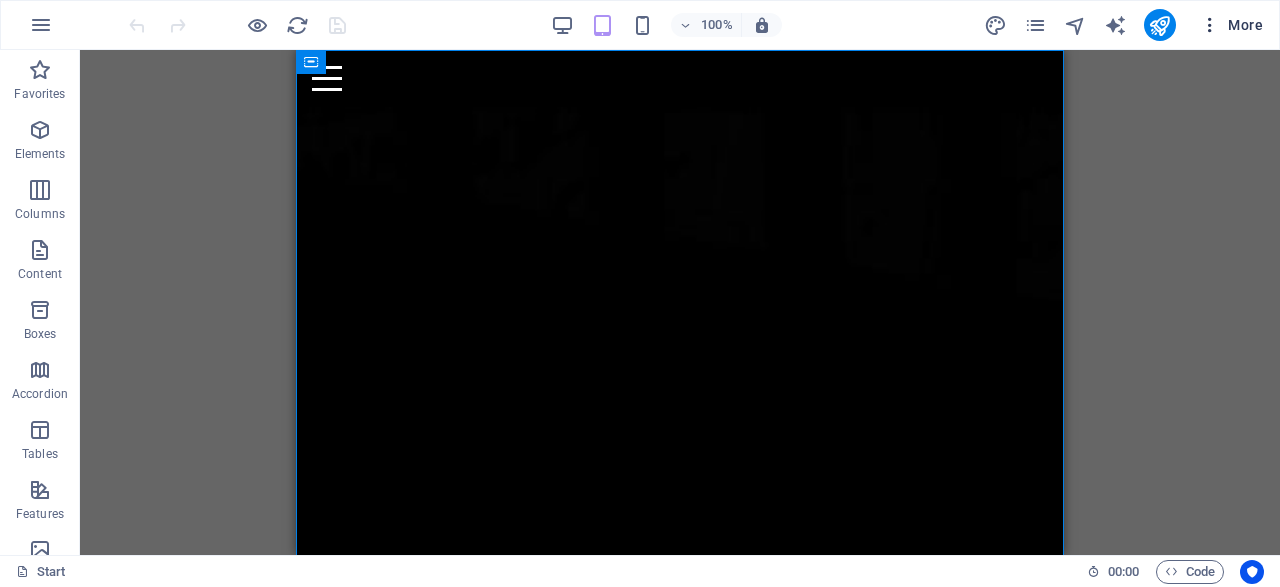 click at bounding box center [1210, 25] 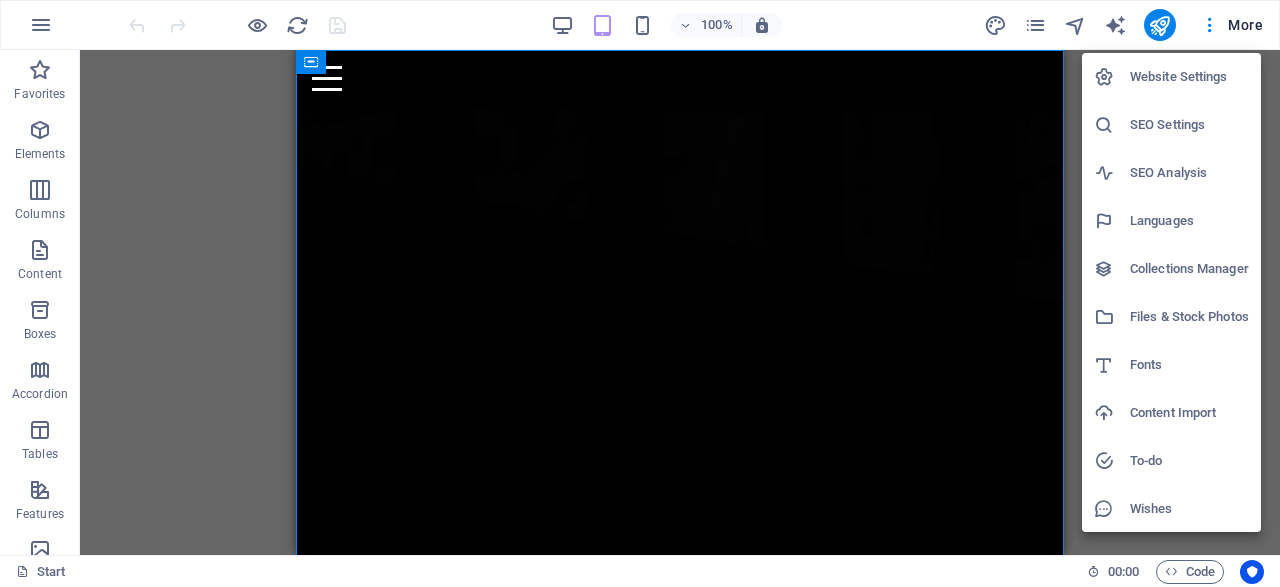 click on "Website Settings" at bounding box center [1189, 77] 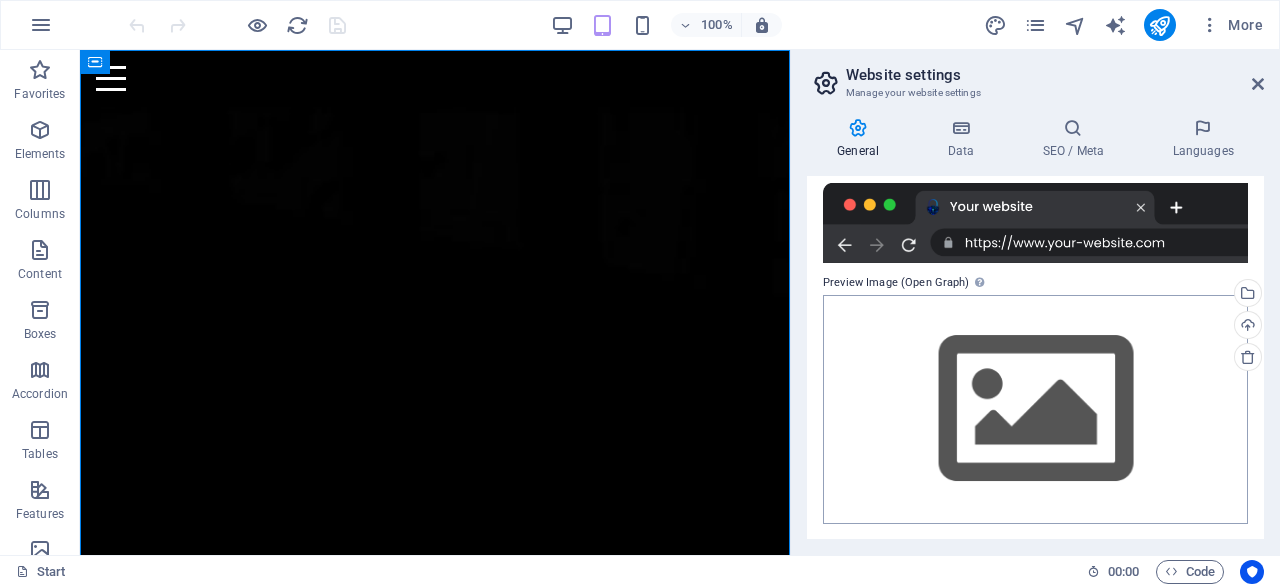 scroll, scrollTop: 0, scrollLeft: 0, axis: both 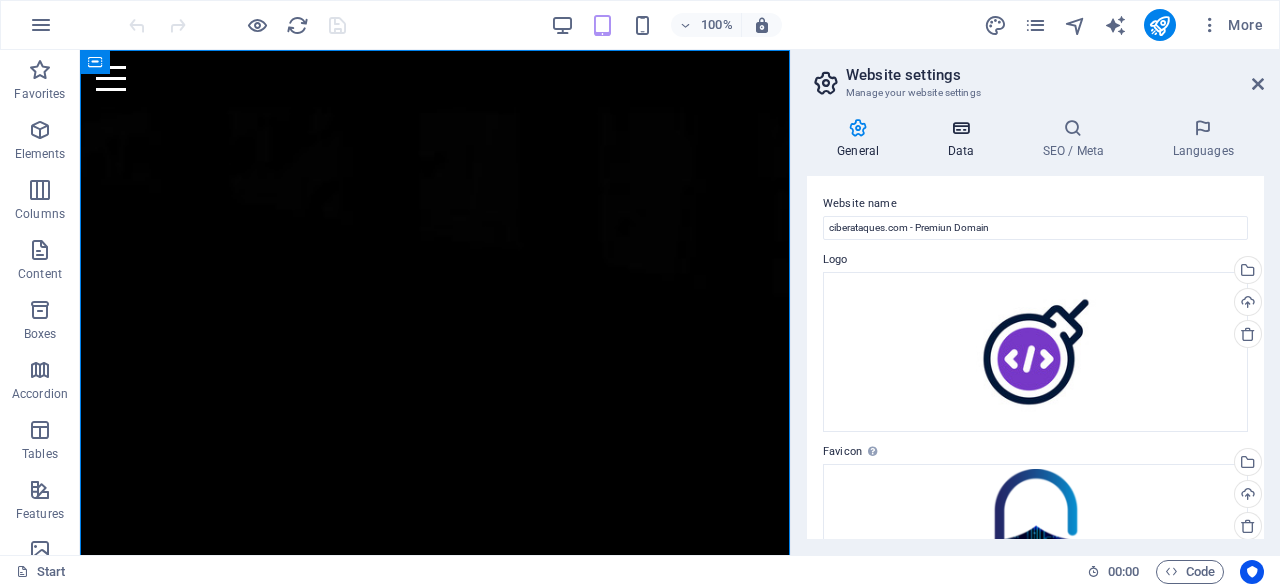 click at bounding box center [960, 128] 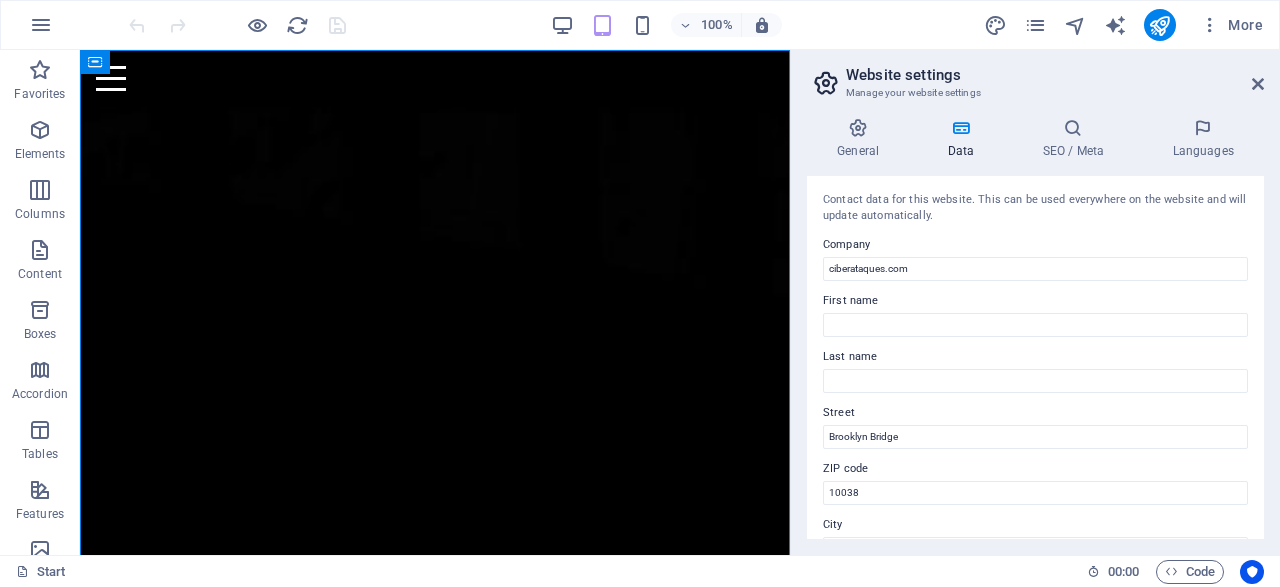 scroll, scrollTop: 96, scrollLeft: 0, axis: vertical 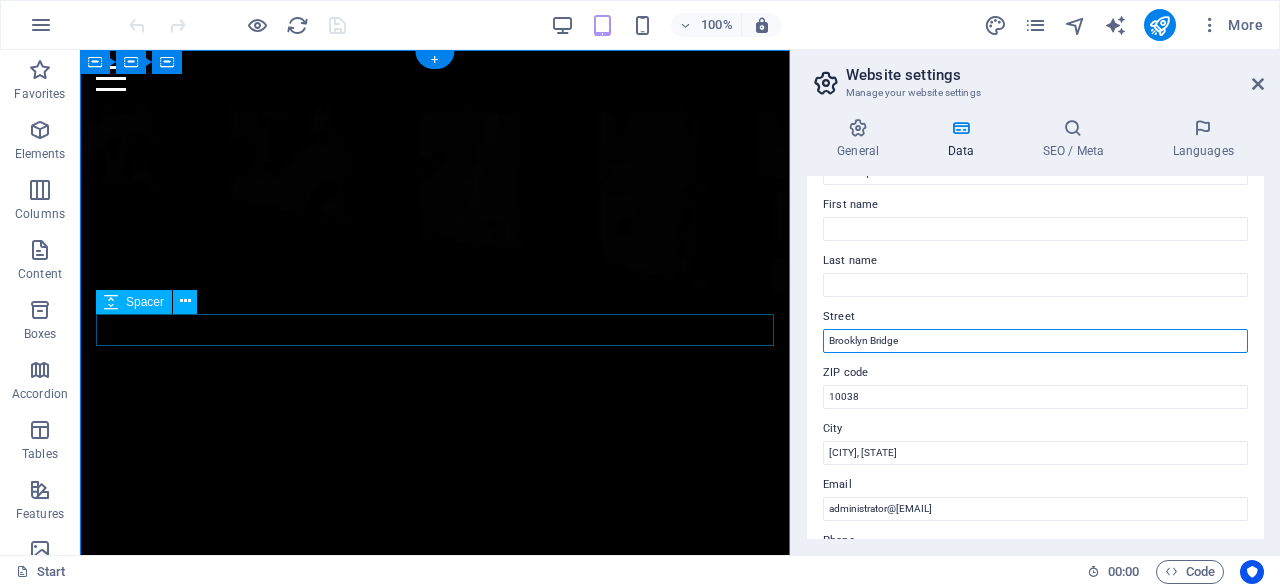 drag, startPoint x: 1079, startPoint y: 391, endPoint x: 927, endPoint y: 373, distance: 153.06207 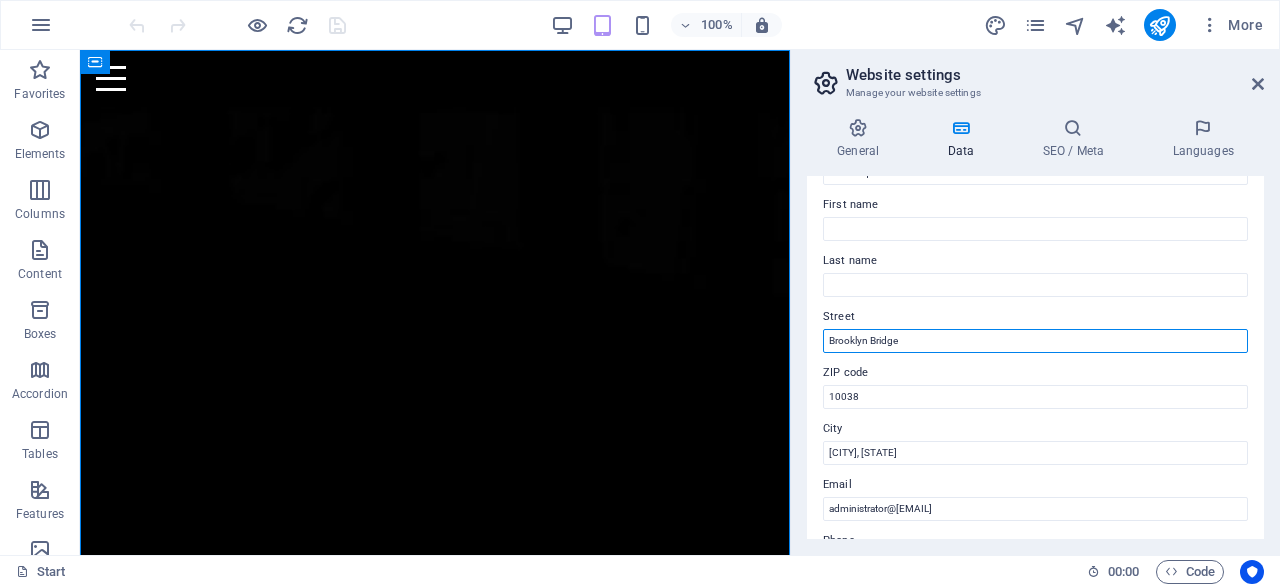 drag, startPoint x: 910, startPoint y: 343, endPoint x: 808, endPoint y: 344, distance: 102.0049 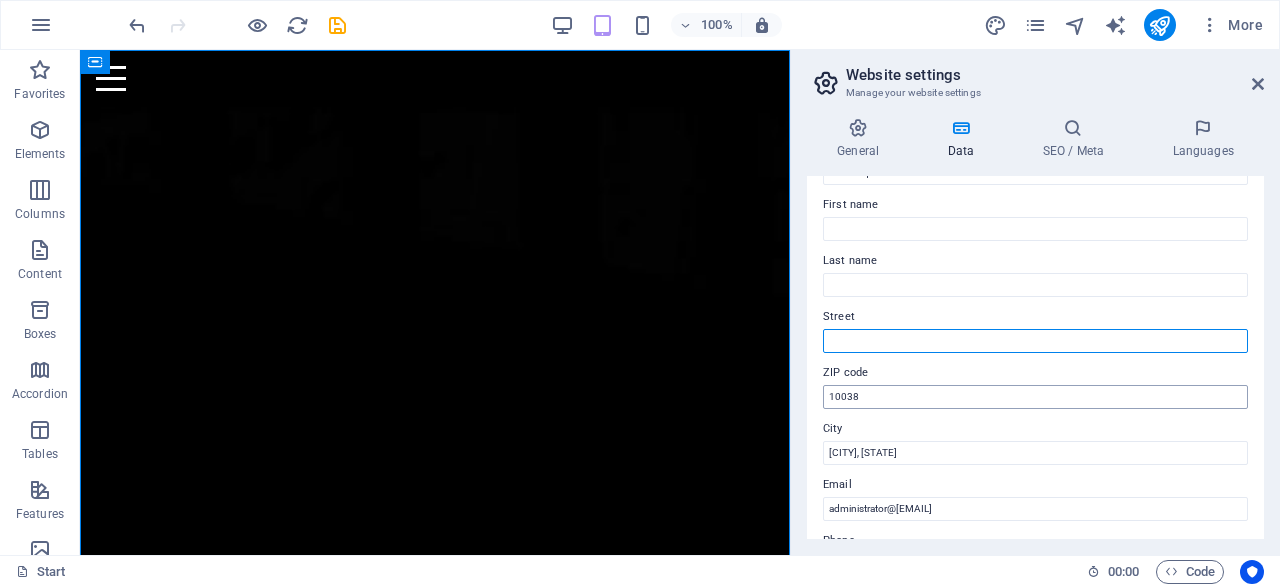 type 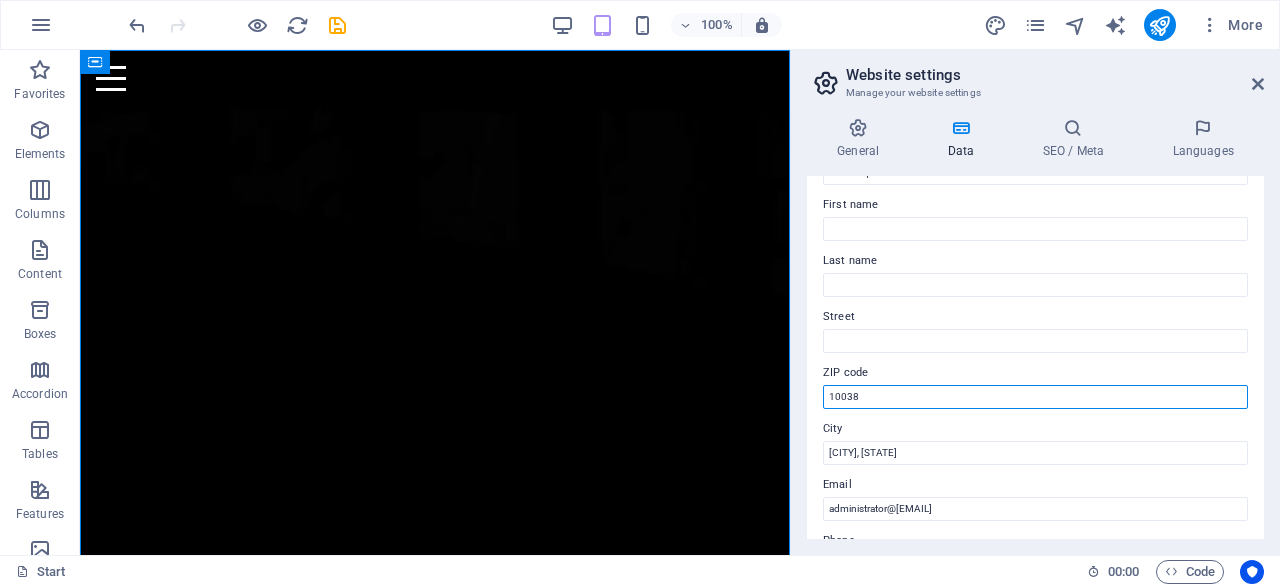 click on "10038" at bounding box center [1035, 397] 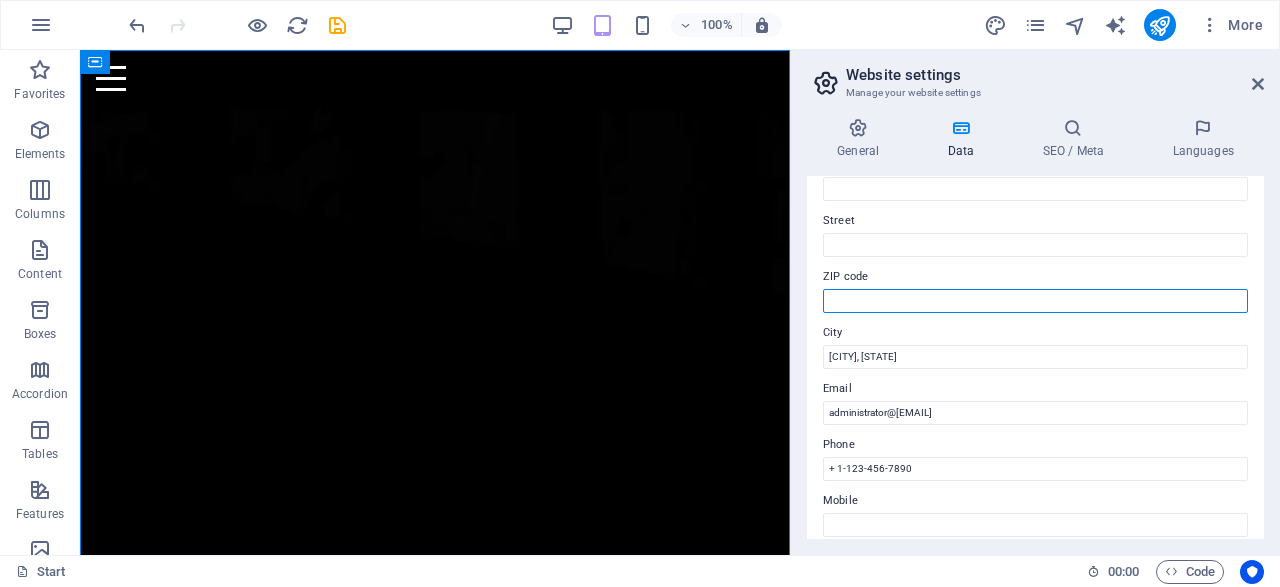 scroll, scrollTop: 288, scrollLeft: 0, axis: vertical 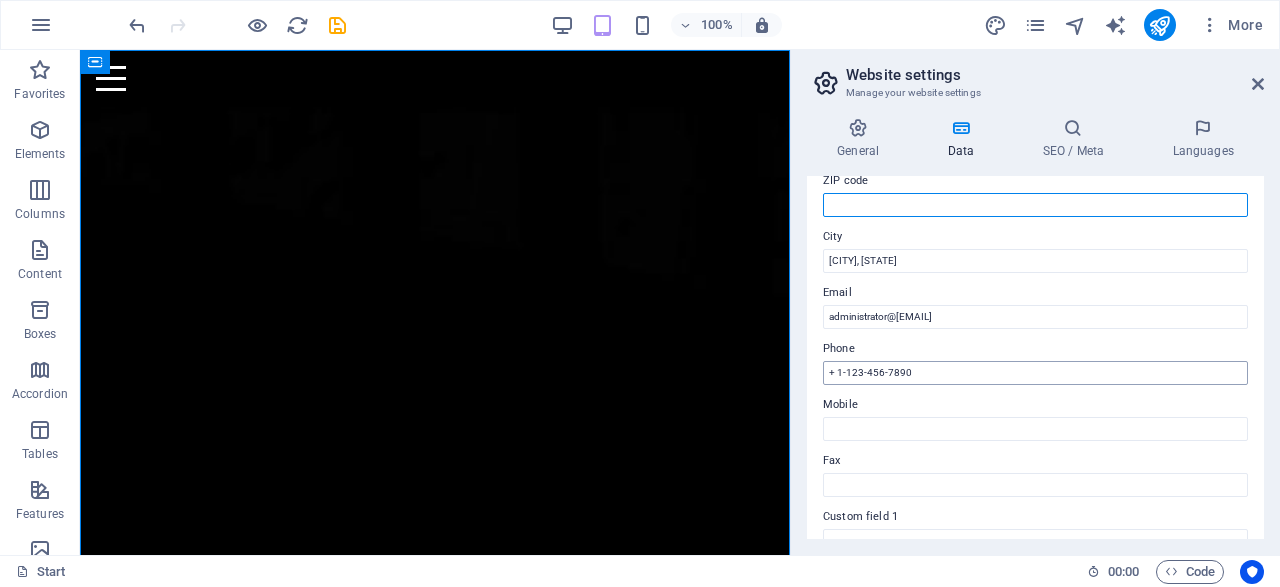 type 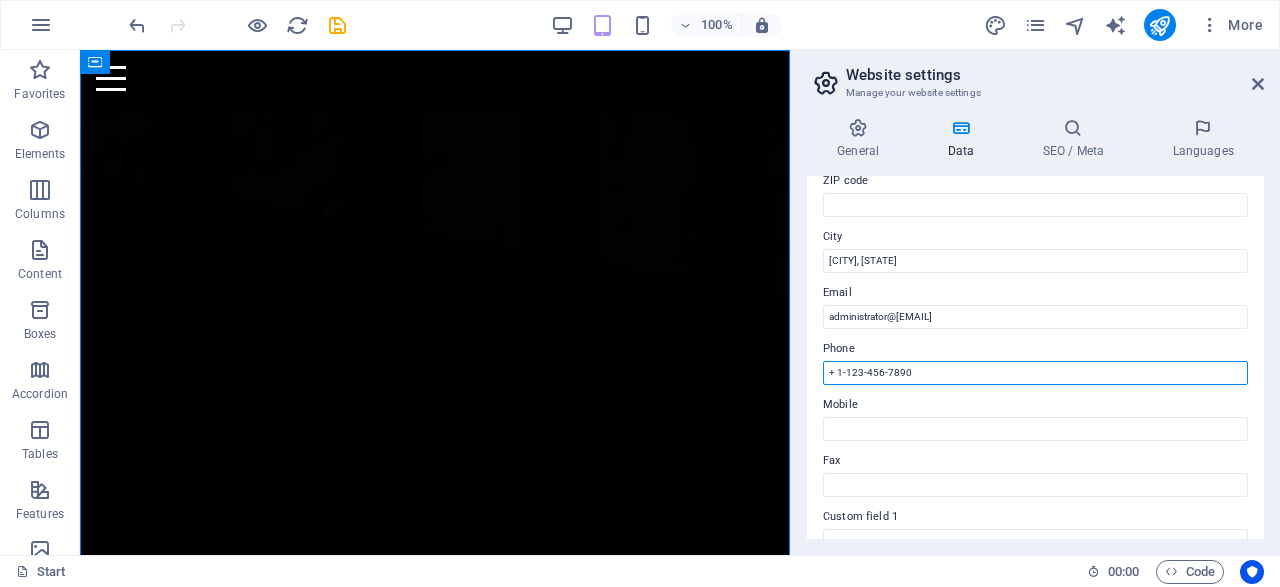 drag, startPoint x: 999, startPoint y: 377, endPoint x: 809, endPoint y: 373, distance: 190.0421 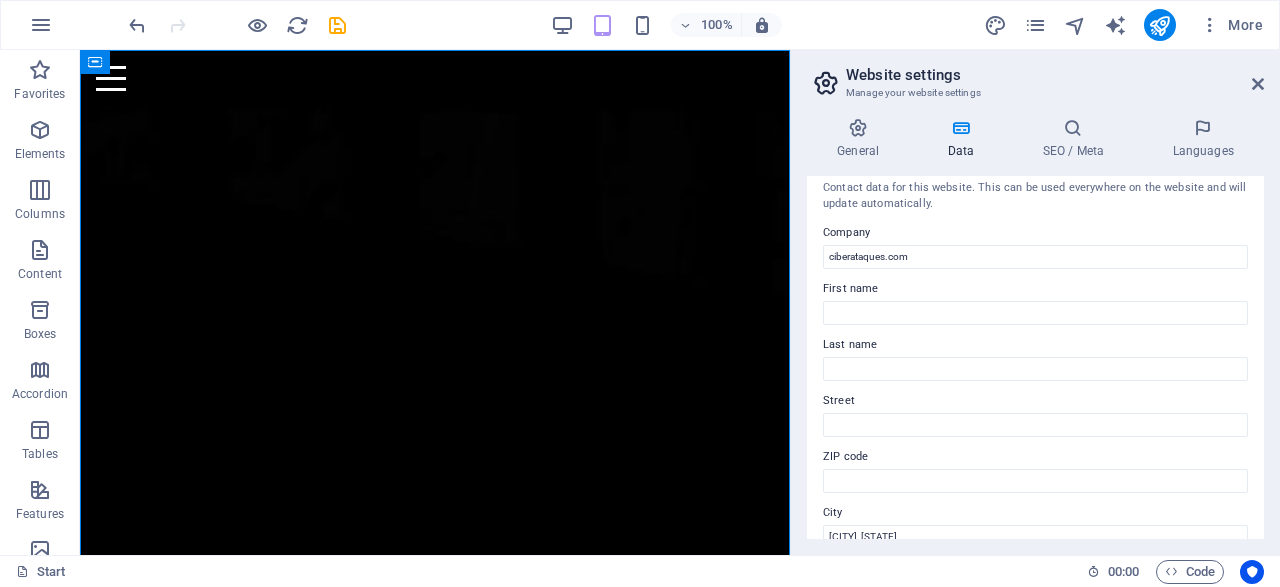 scroll, scrollTop: 0, scrollLeft: 0, axis: both 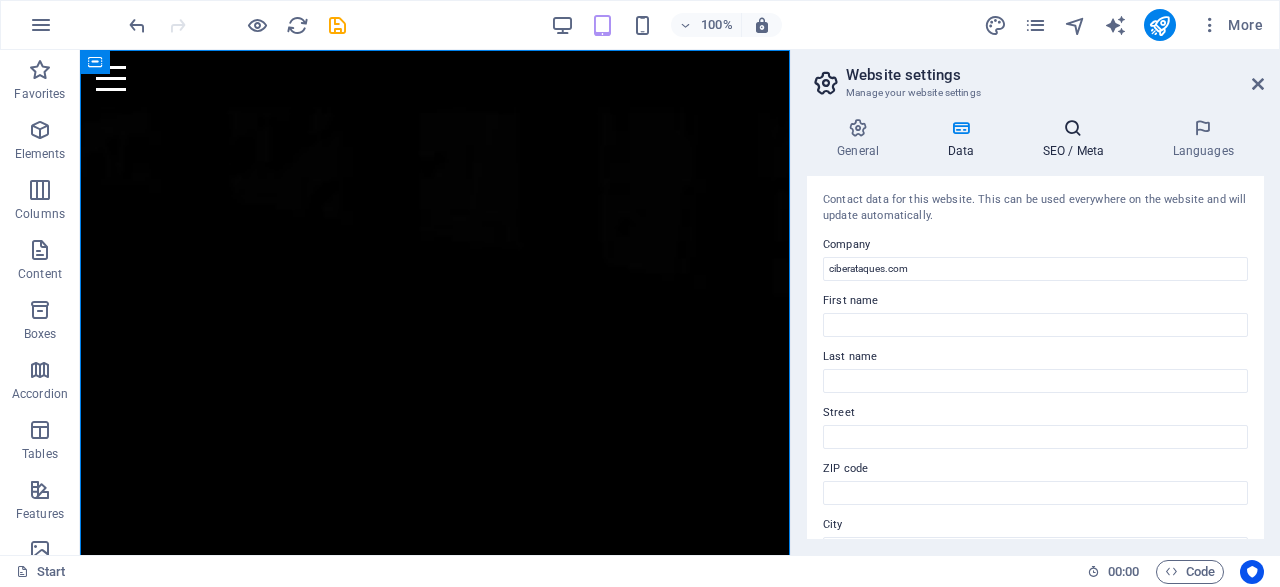 type 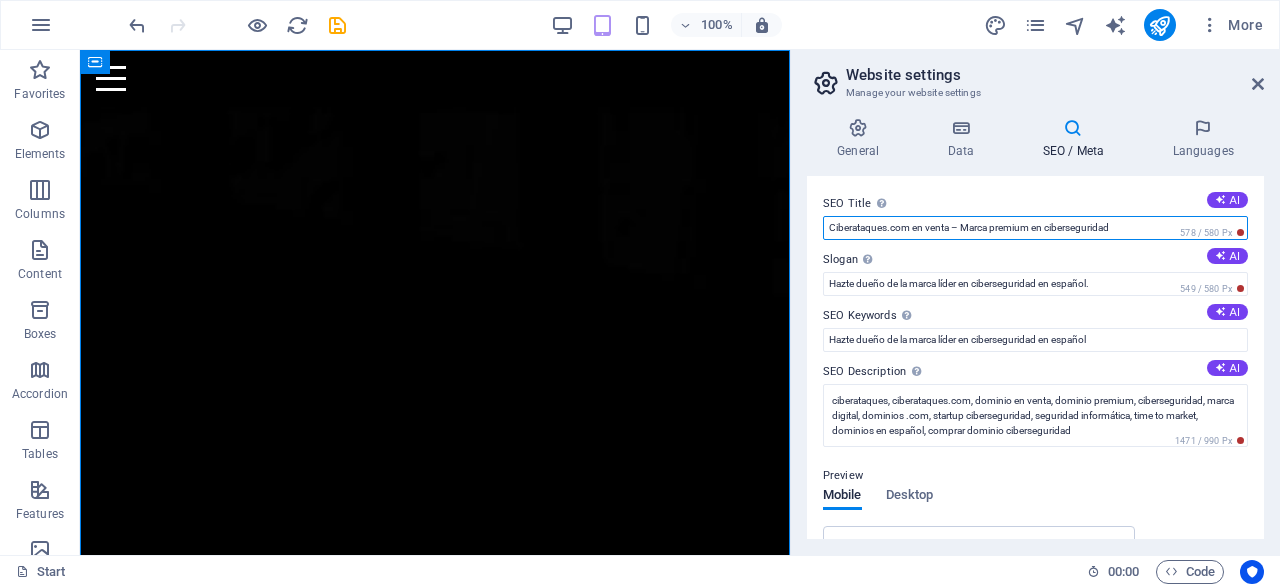 click on "Ciberataques.com en venta – Marca premium en ciberseguridad" at bounding box center [1035, 228] 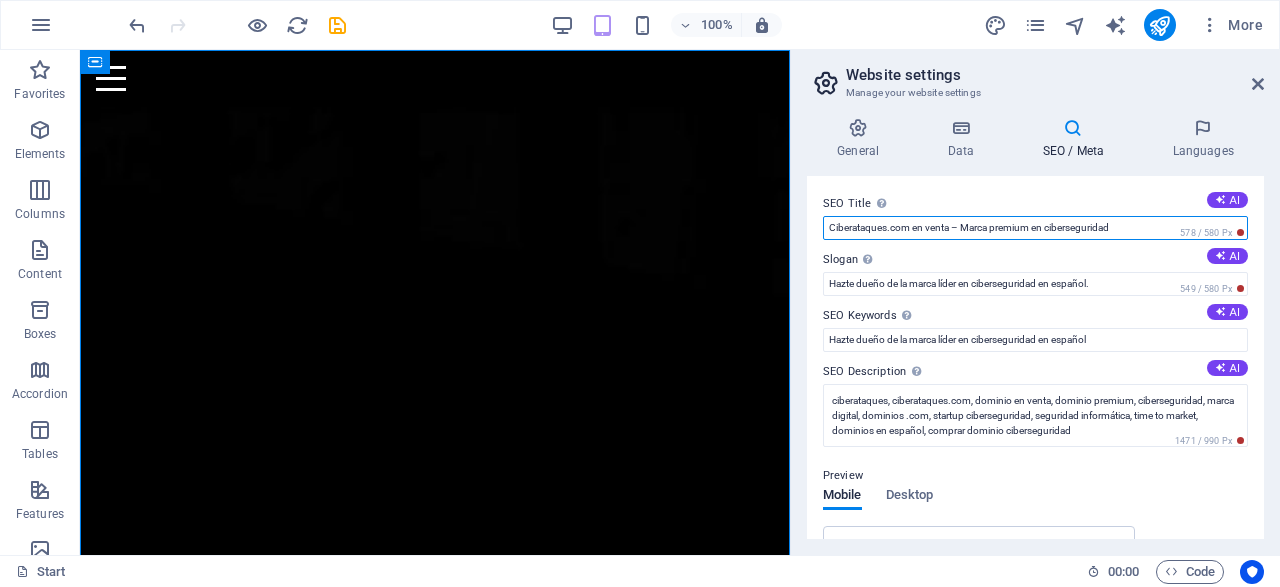drag, startPoint x: 1141, startPoint y: 226, endPoint x: 840, endPoint y: 231, distance: 301.04153 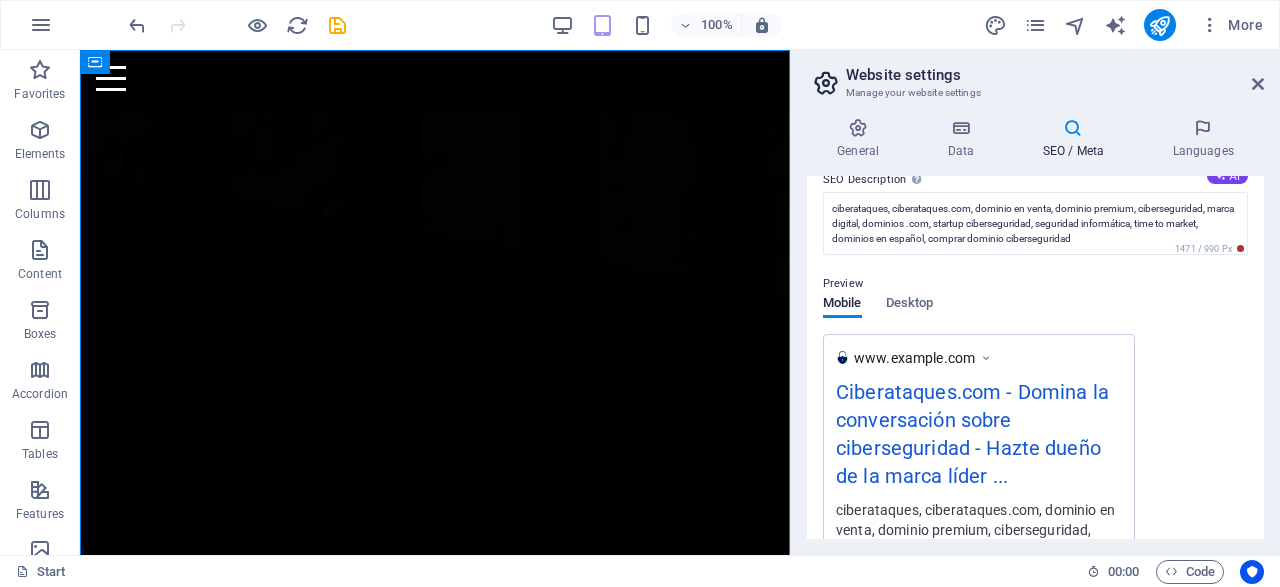scroll, scrollTop: 96, scrollLeft: 0, axis: vertical 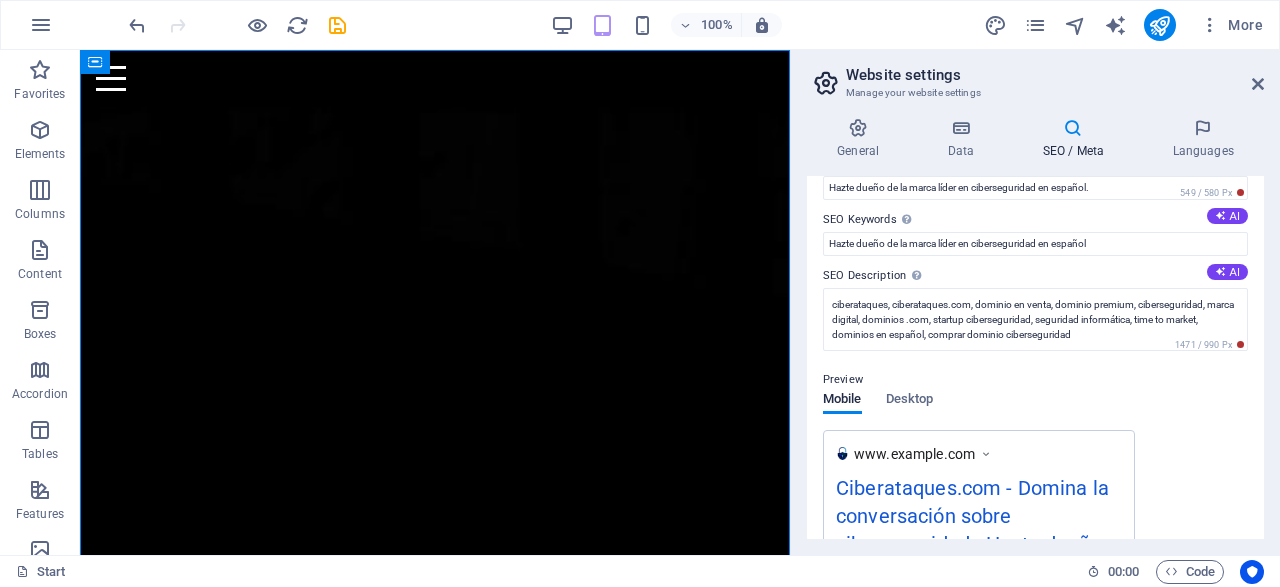 type on "Ciberataques.com - Domina la conversación sobre ciberseguridad" 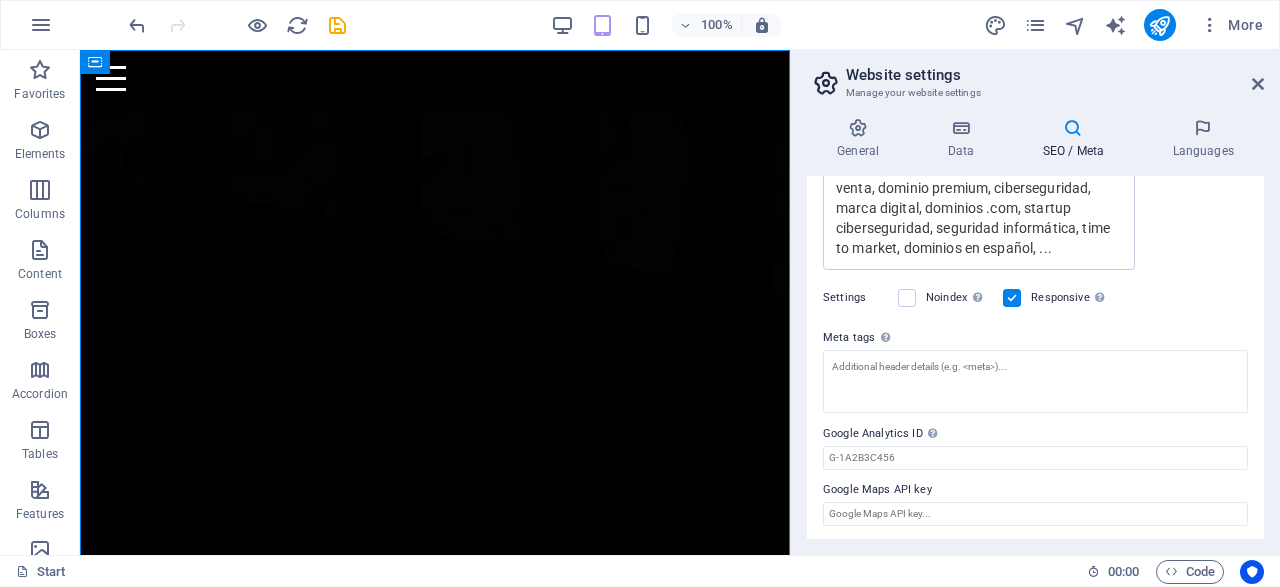 scroll, scrollTop: 0, scrollLeft: 0, axis: both 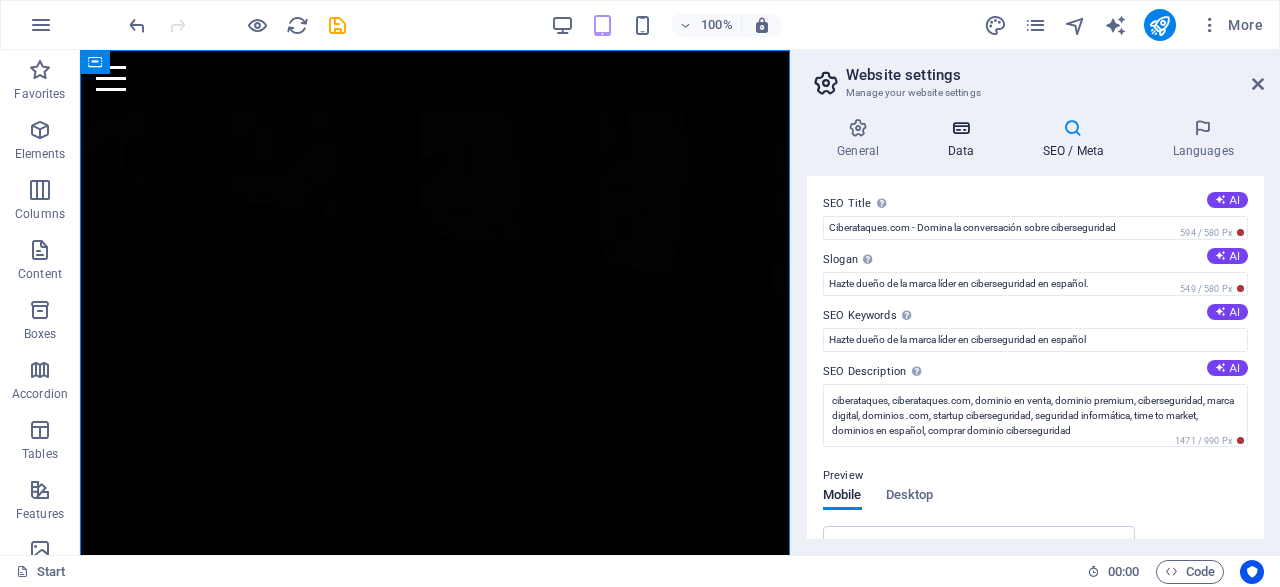 click on "Data" at bounding box center [964, 139] 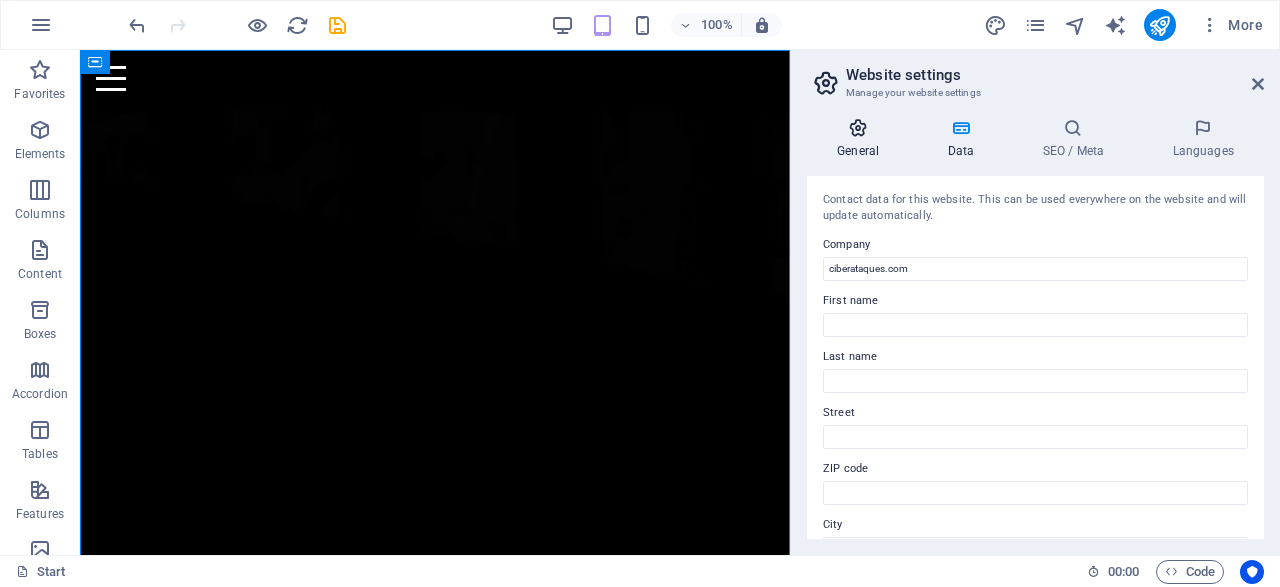 click on "General" at bounding box center [862, 139] 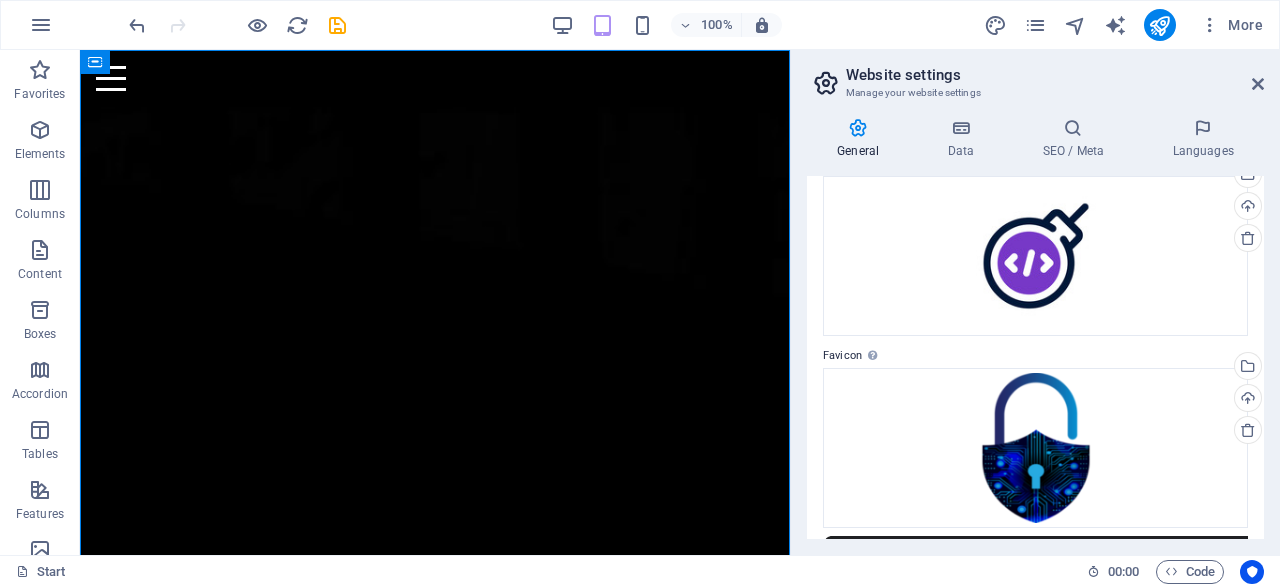 scroll, scrollTop: 0, scrollLeft: 0, axis: both 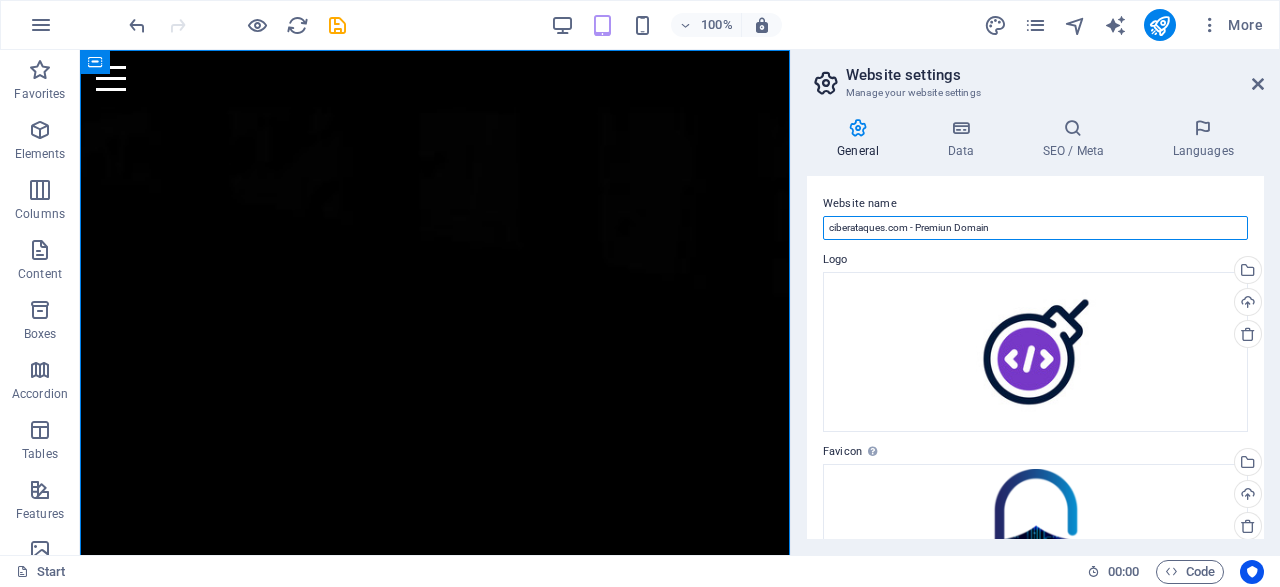 click on "ciberataques.com - Premiun Domain" at bounding box center [1035, 228] 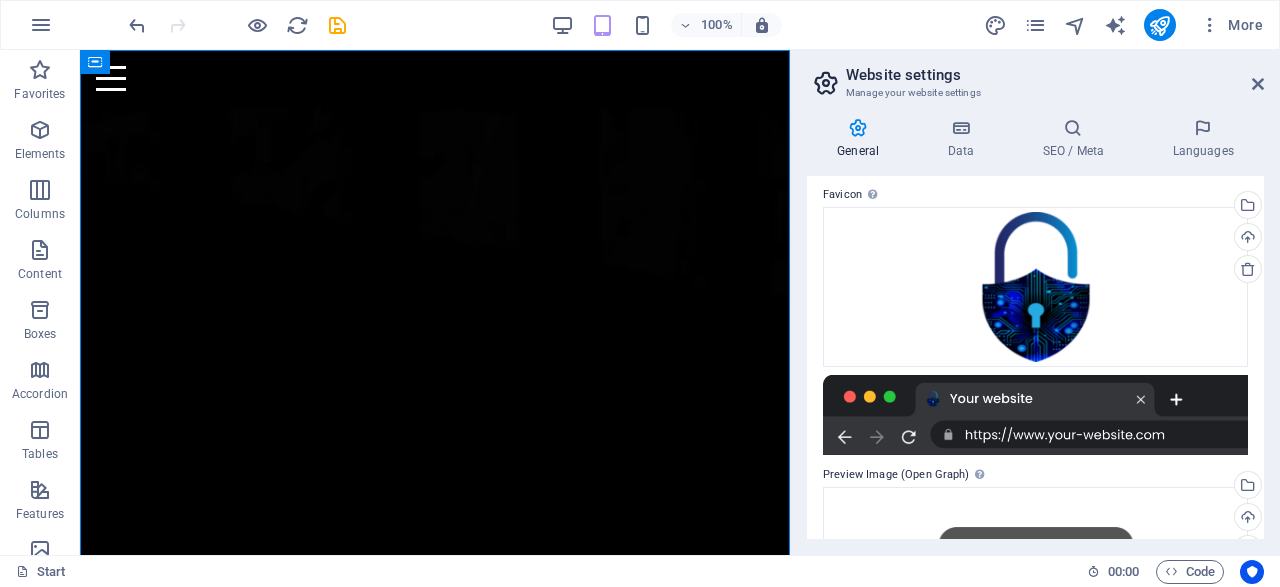 scroll, scrollTop: 0, scrollLeft: 0, axis: both 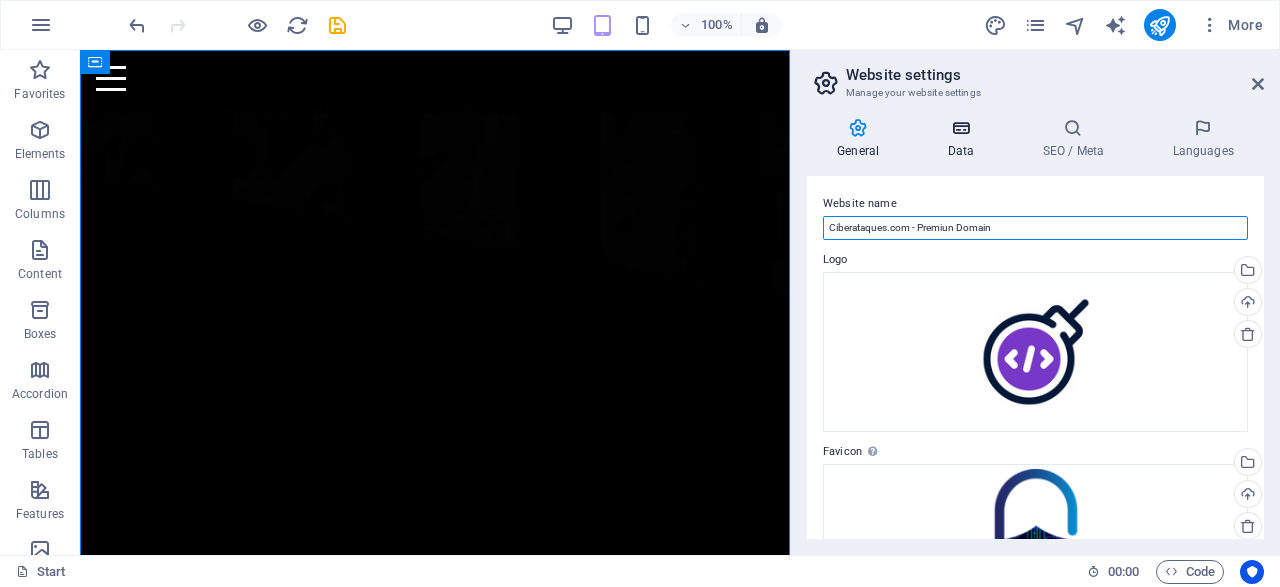type on "Ciberataques.com - Premiun Domain" 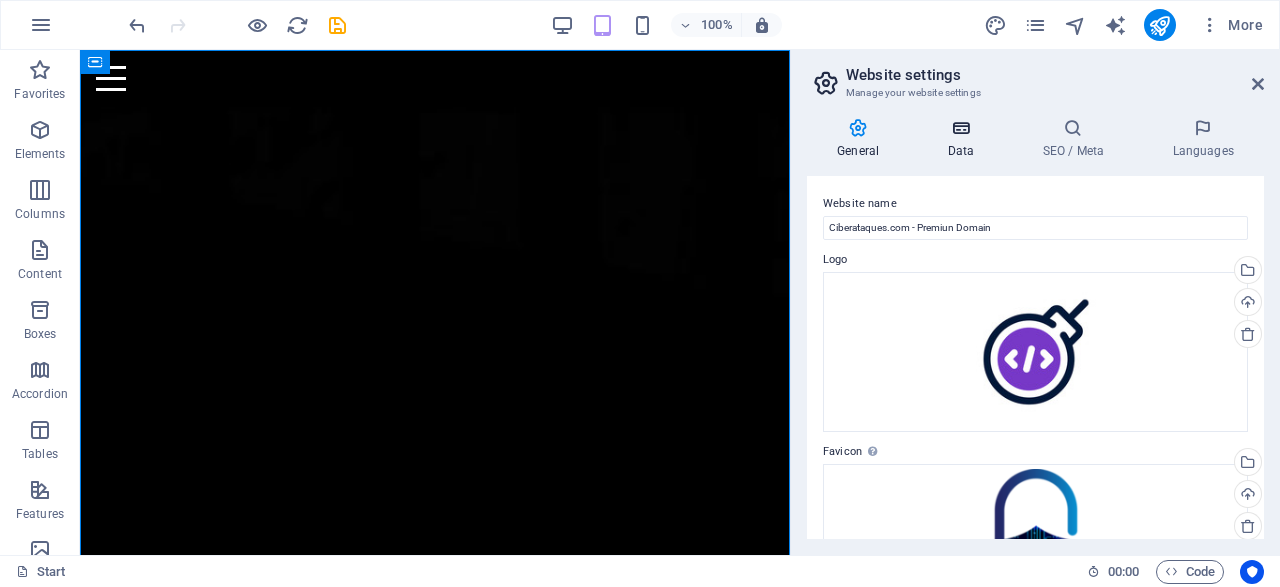 click on "Data" at bounding box center [964, 139] 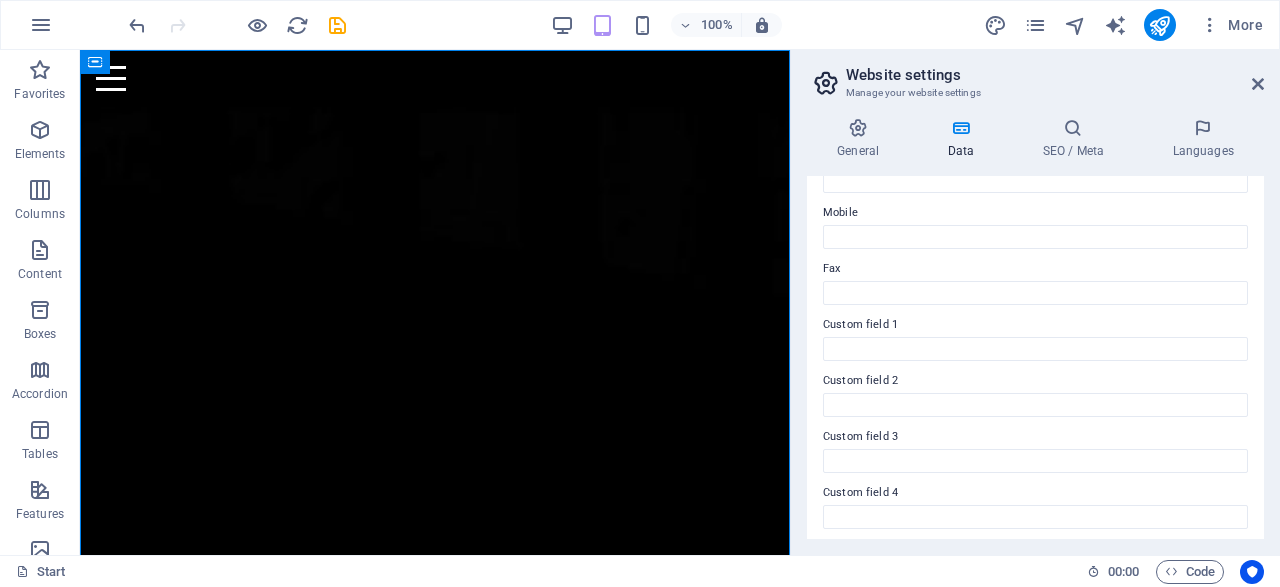 scroll, scrollTop: 597, scrollLeft: 0, axis: vertical 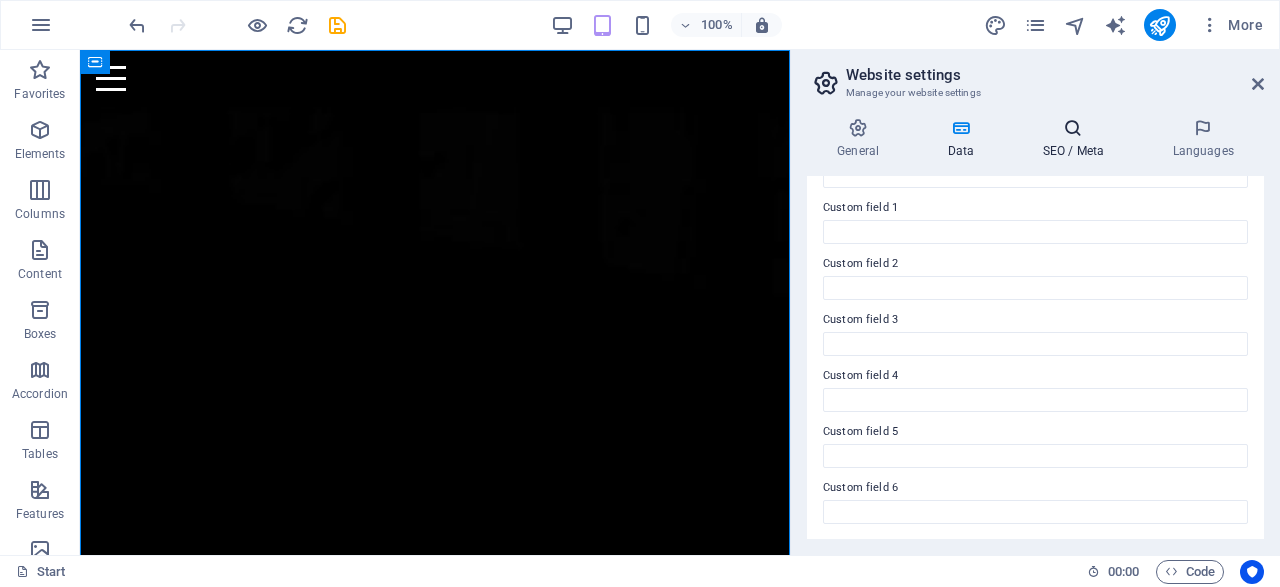 click on "SEO / Meta" at bounding box center (1077, 139) 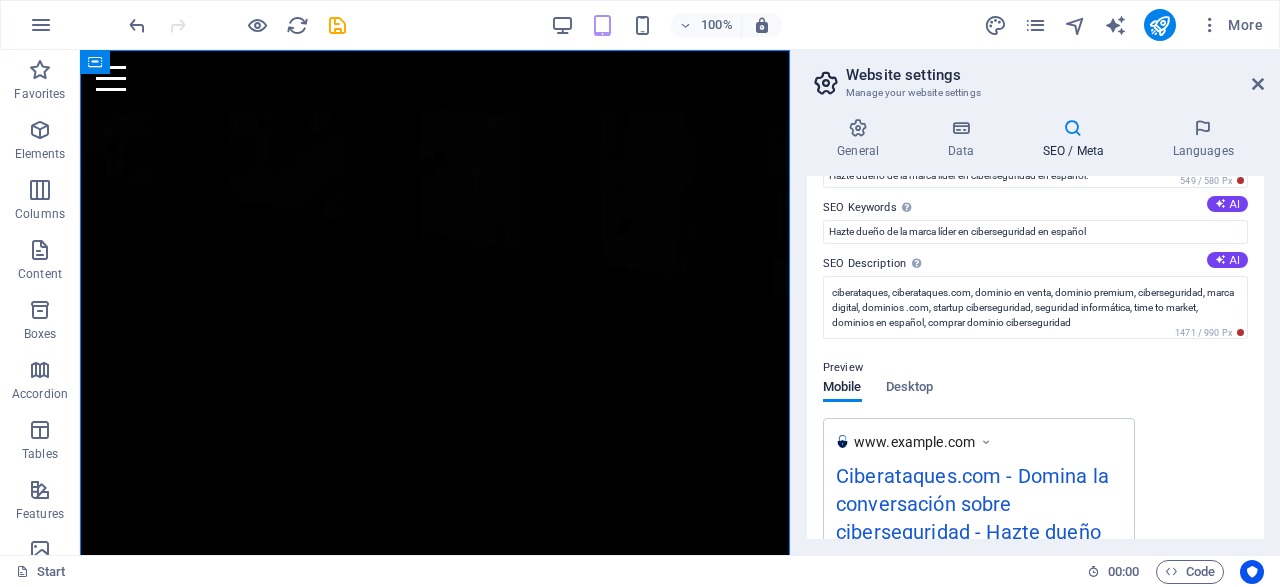 scroll, scrollTop: 0, scrollLeft: 0, axis: both 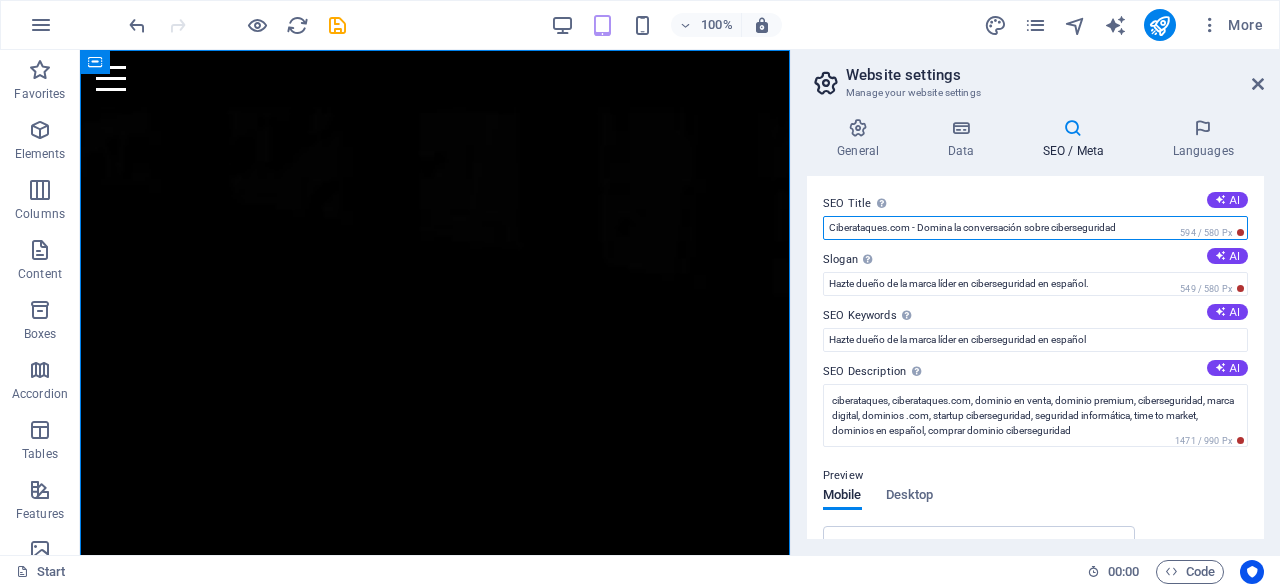 drag, startPoint x: 1133, startPoint y: 232, endPoint x: 803, endPoint y: 232, distance: 330 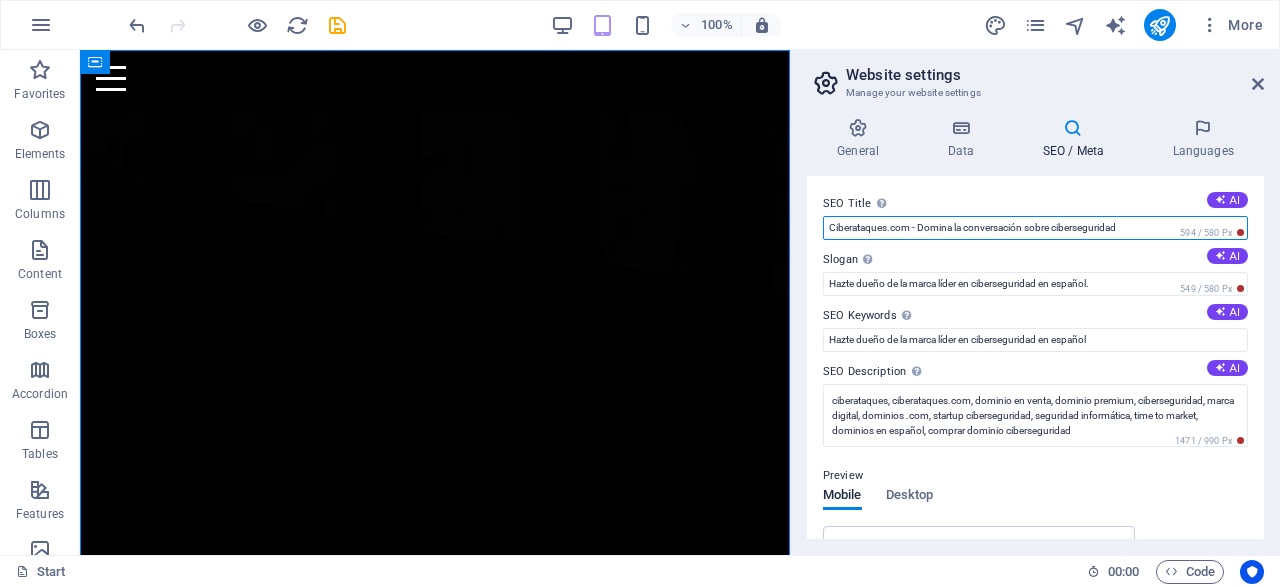 click on "Ciberataques.com - Domina la conversación sobre ciberseguridad" at bounding box center (1035, 228) 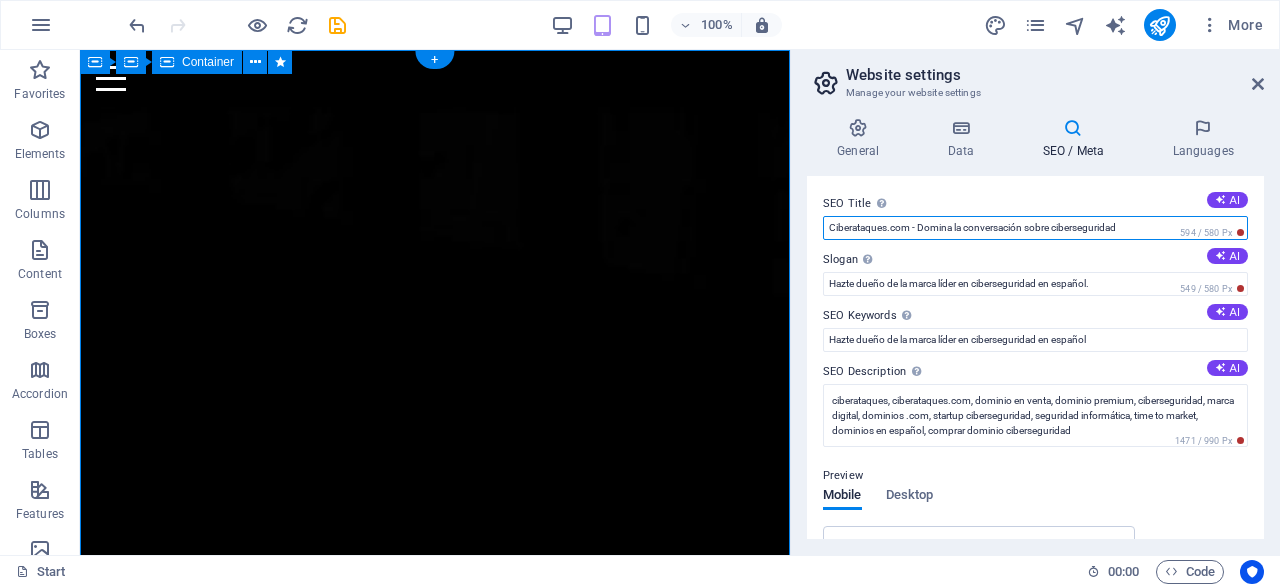 paste on "– El dominio premium en" 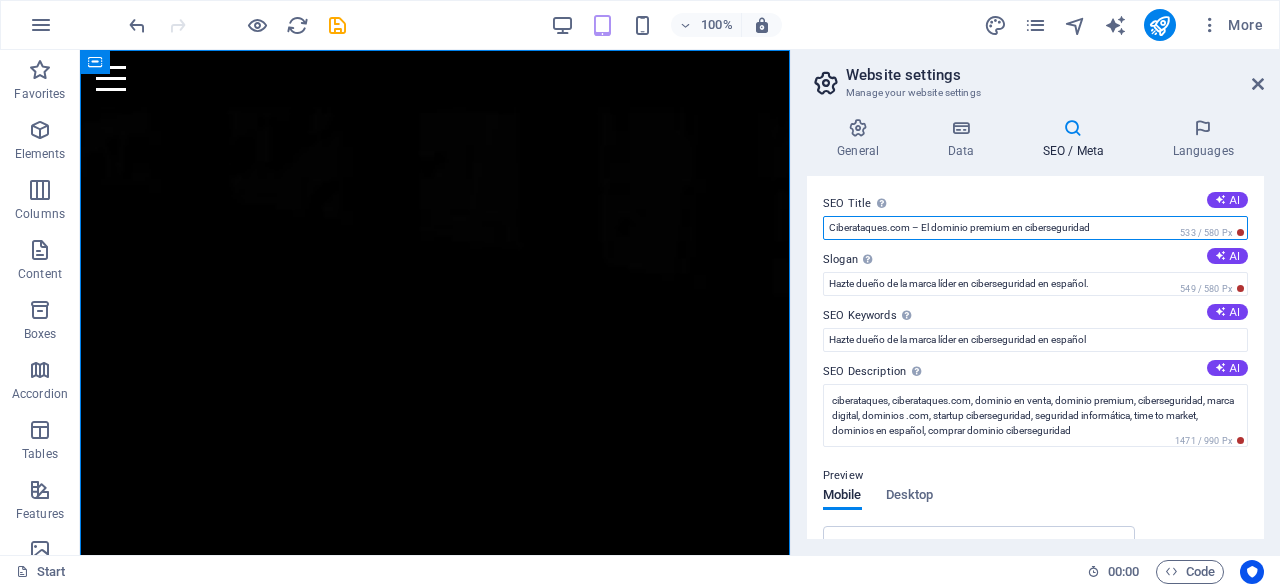 click on "Ciberataques.com – El dominio premium en ciberseguridad" at bounding box center (1035, 228) 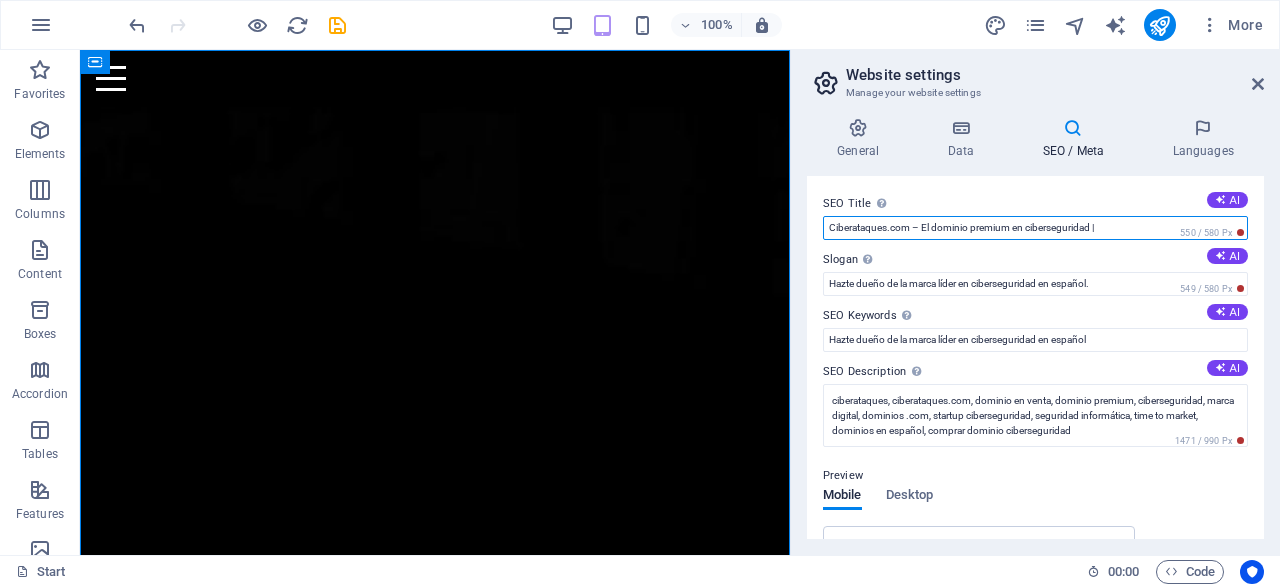 paste on "Ciberataques.com – The premium domain for cybersecurity" 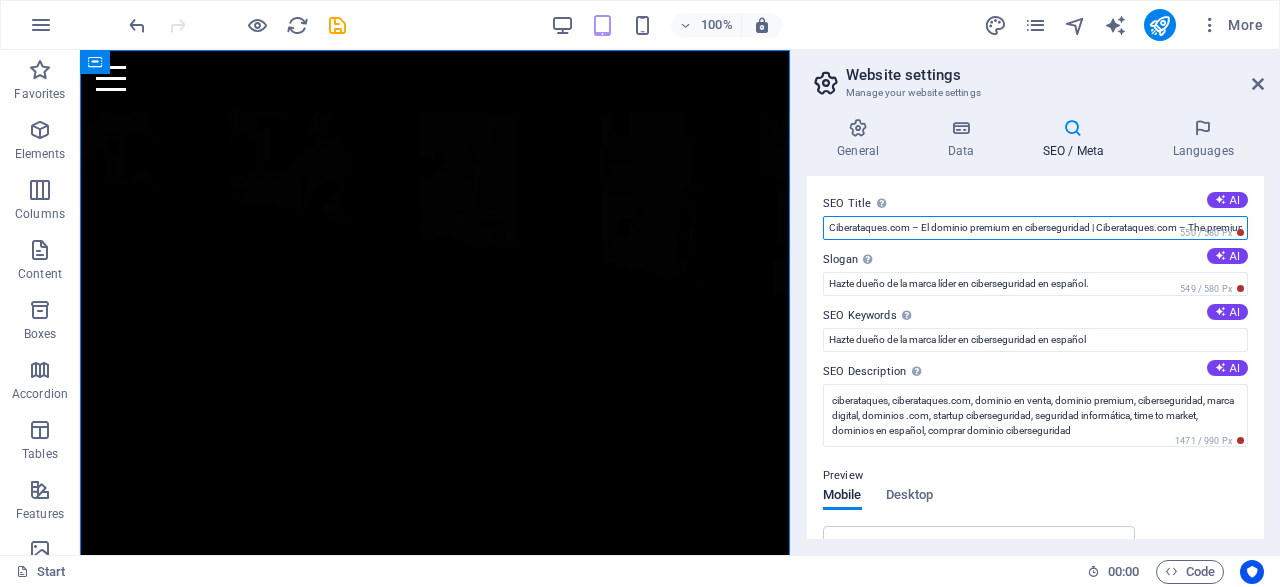 scroll, scrollTop: 0, scrollLeft: 121, axis: horizontal 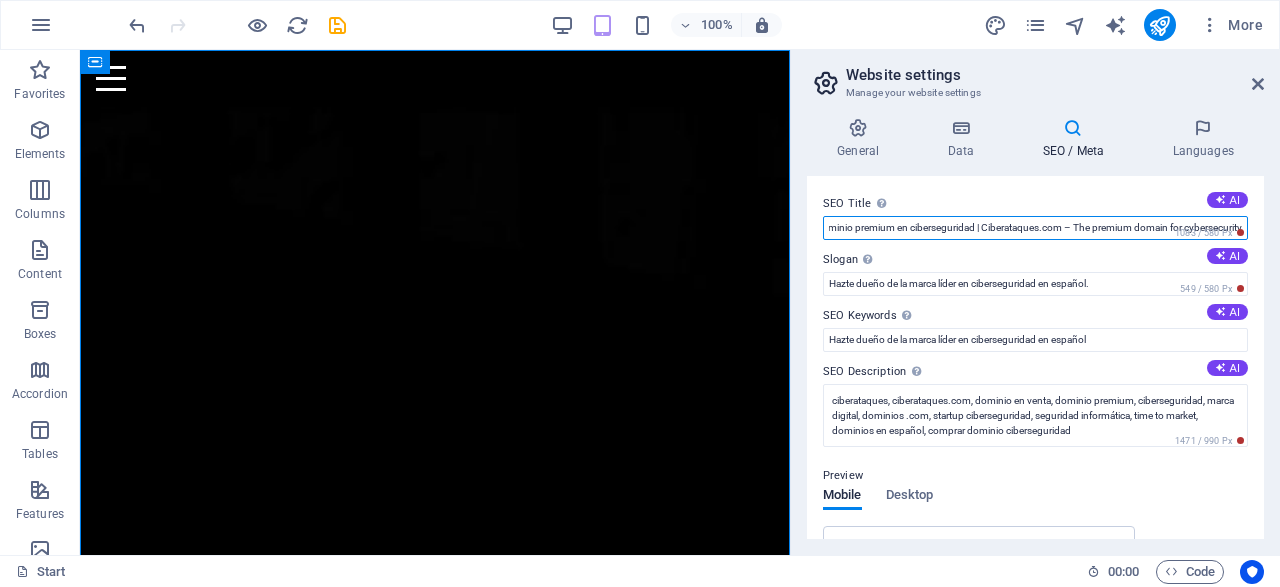type on "Ciberataques.com – El dominio premium en ciberseguridad | Ciberataques.com – The premium domain for cybersecurity" 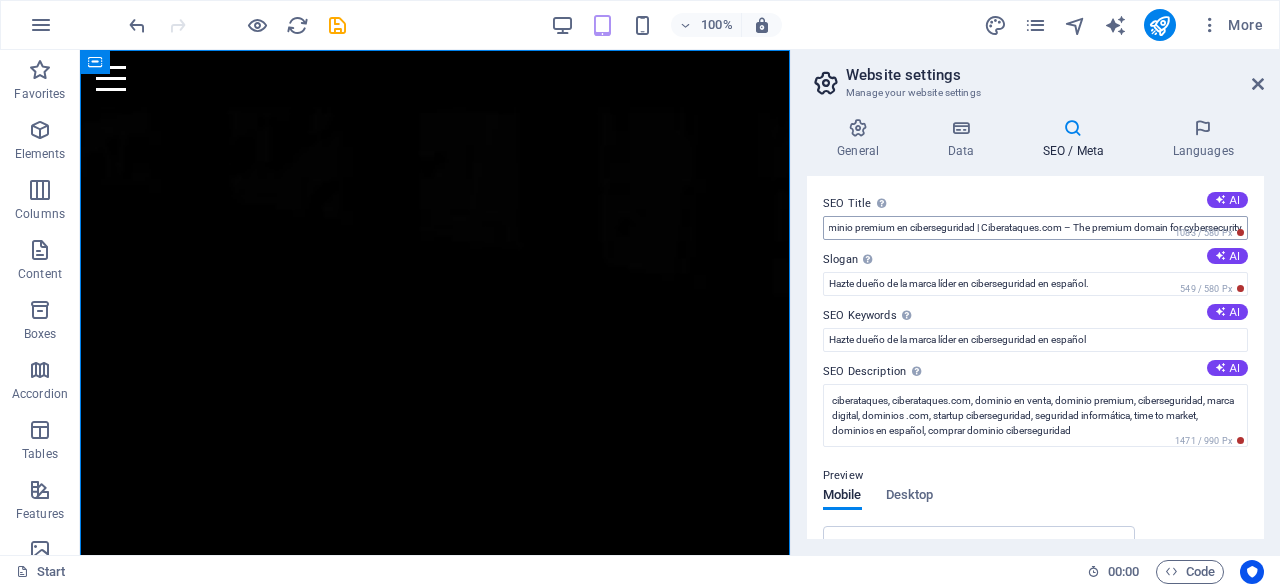 type 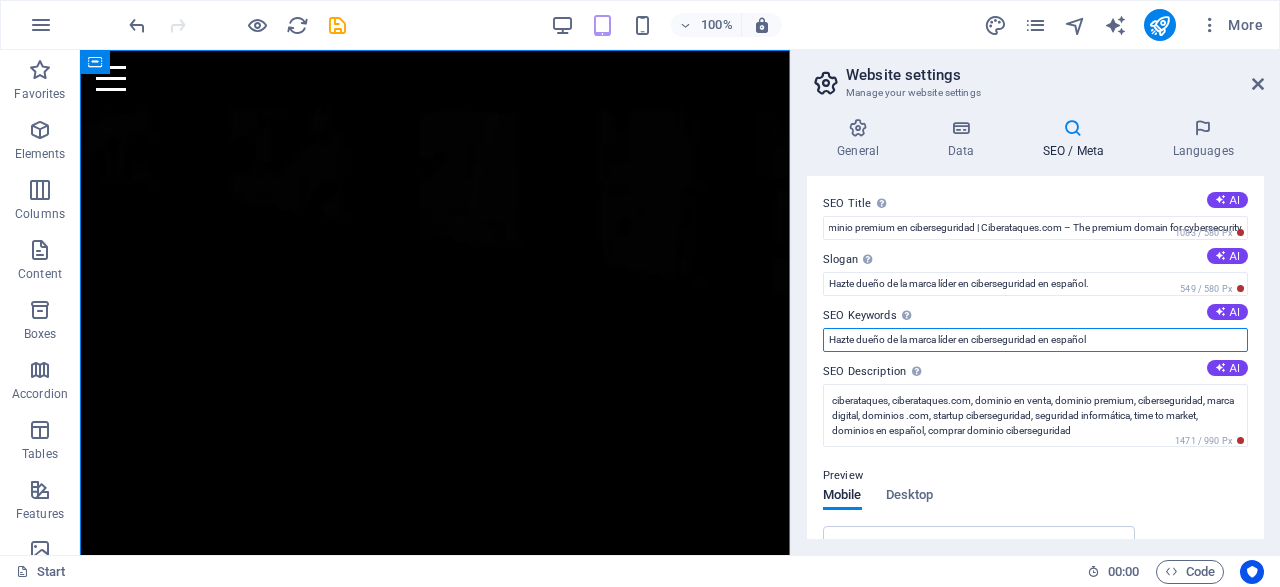 click on "Hazte dueño de la marca líder en ciberseguridad en español" at bounding box center [1035, 340] 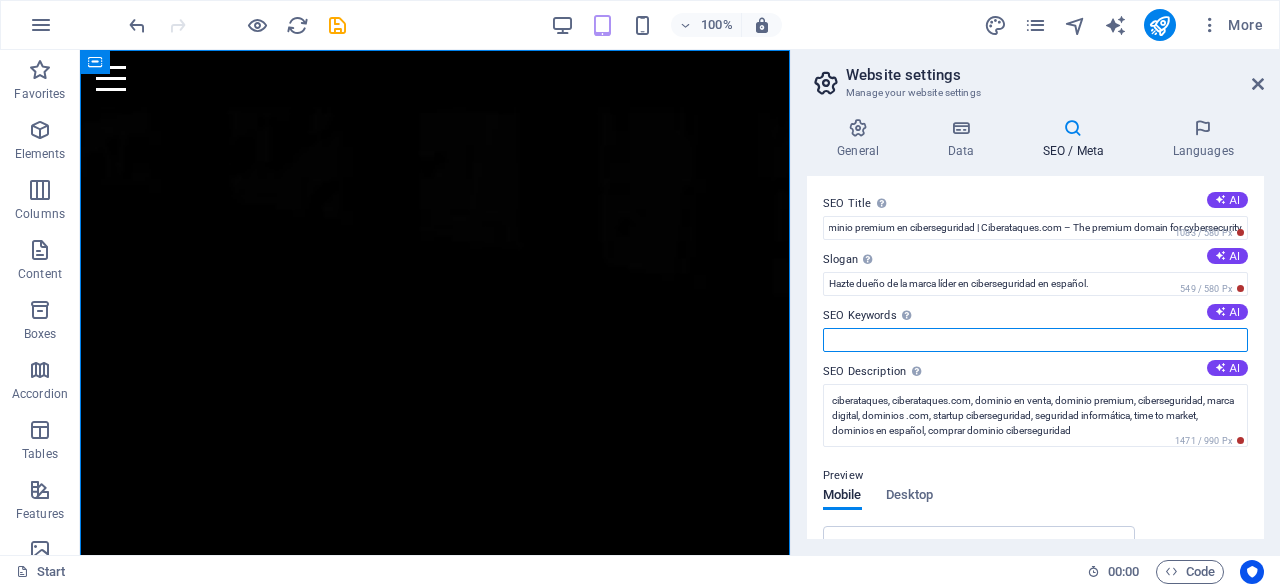 paste on "ciberataques, ciberataques.com, ciberseguridad, dominio premium, venta de dominio, hacking ético, seguridad informática, dominio en venta, domain for sale, cybersecurity domain" 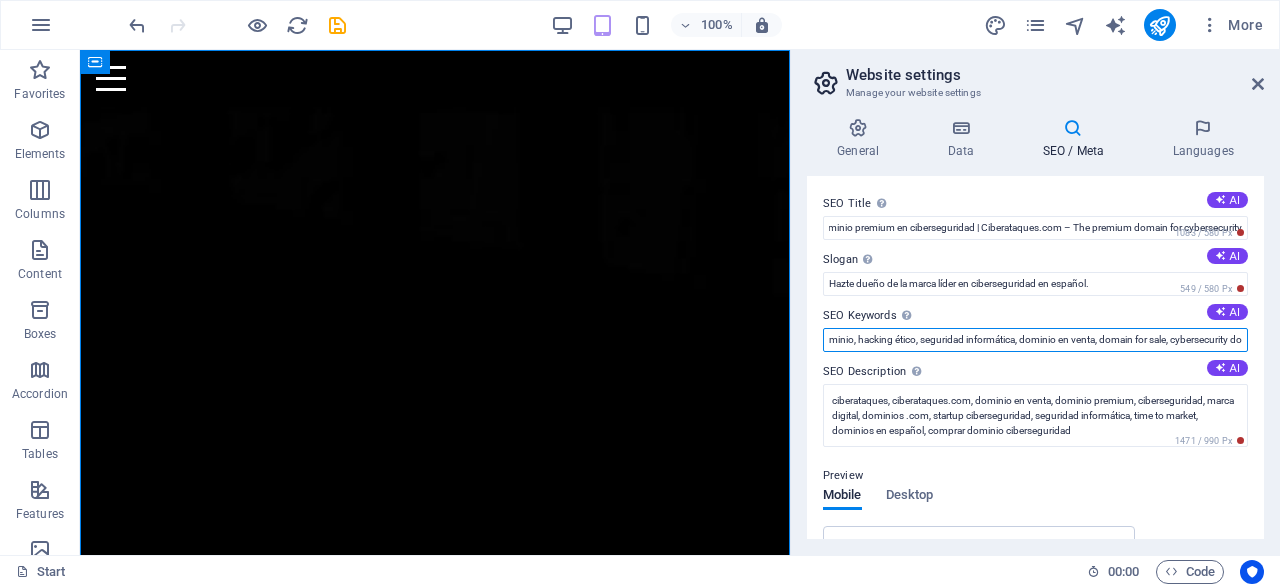 scroll, scrollTop: 0, scrollLeft: 382, axis: horizontal 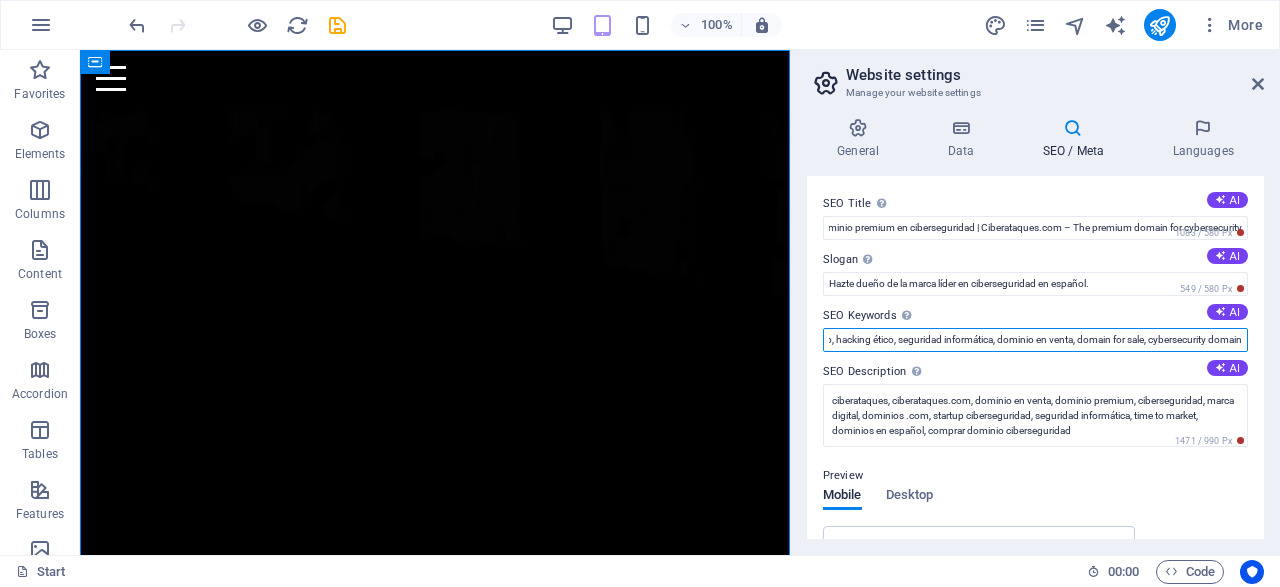 type on "ciberataques, ciberataques.com, ciberseguridad, dominio premium, venta de dominio, hacking ético, seguridad informática, dominio en venta, domain for sale, cybersecurity domain" 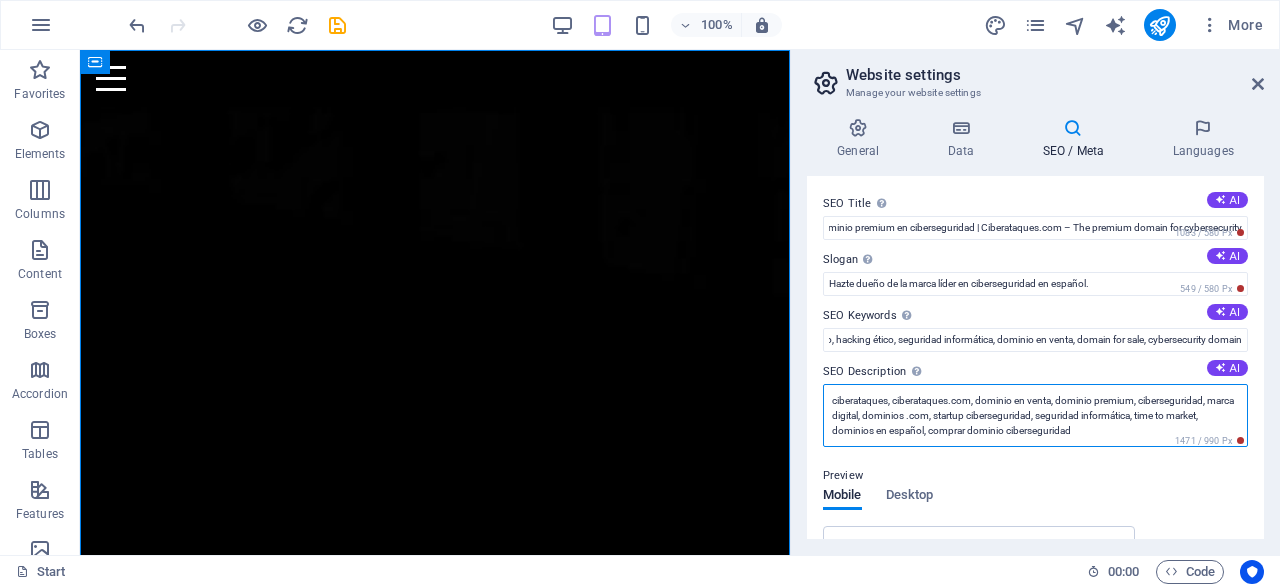 click on "ciberataques, ciberataques.com, dominio en venta, dominio premium, ciberseguridad, marca digital, dominios .com, startup ciberseguridad, seguridad informática, time to market, dominios en español, comprar dominio ciberseguridad" at bounding box center [1035, 415] 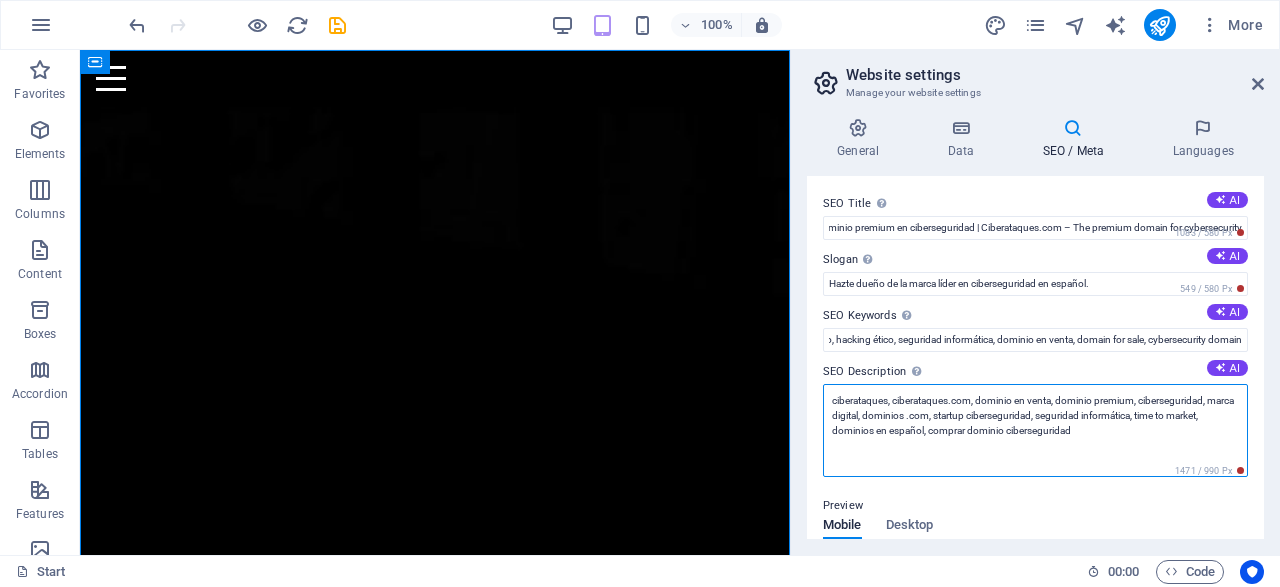 drag, startPoint x: 1119, startPoint y: 425, endPoint x: 829, endPoint y: 397, distance: 291.3486 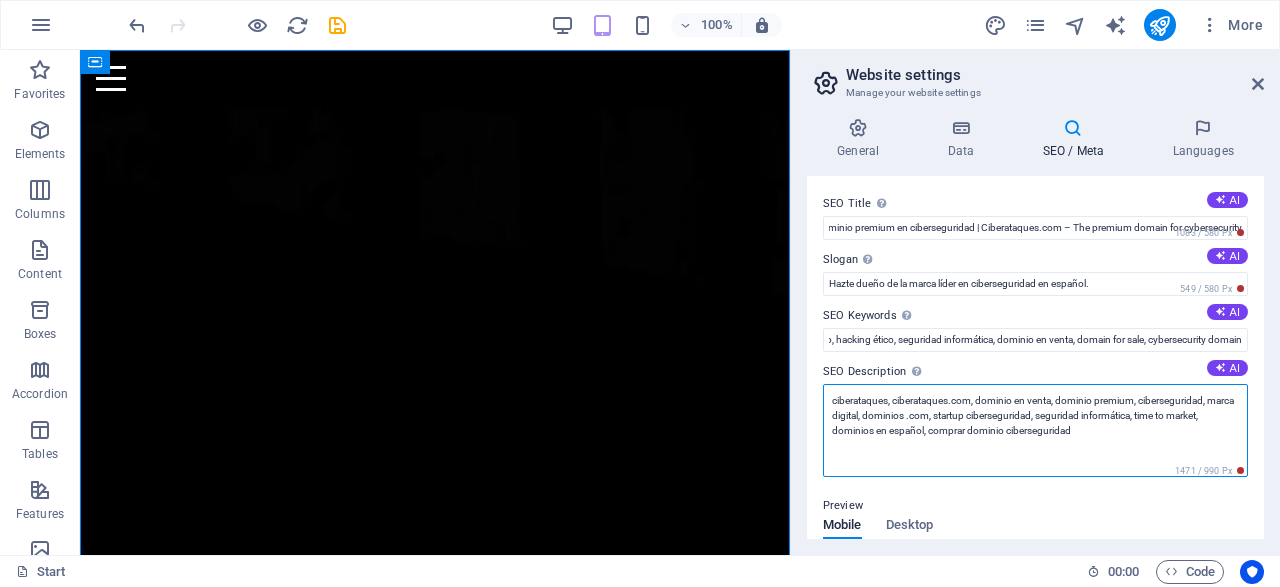 click on "ciberataques, ciberataques.com, dominio en venta, dominio premium, ciberseguridad, marca digital, dominios .com, startup ciberseguridad, seguridad informática, time to market, dominios en español, comprar dominio ciberseguridad" at bounding box center (1035, 430) 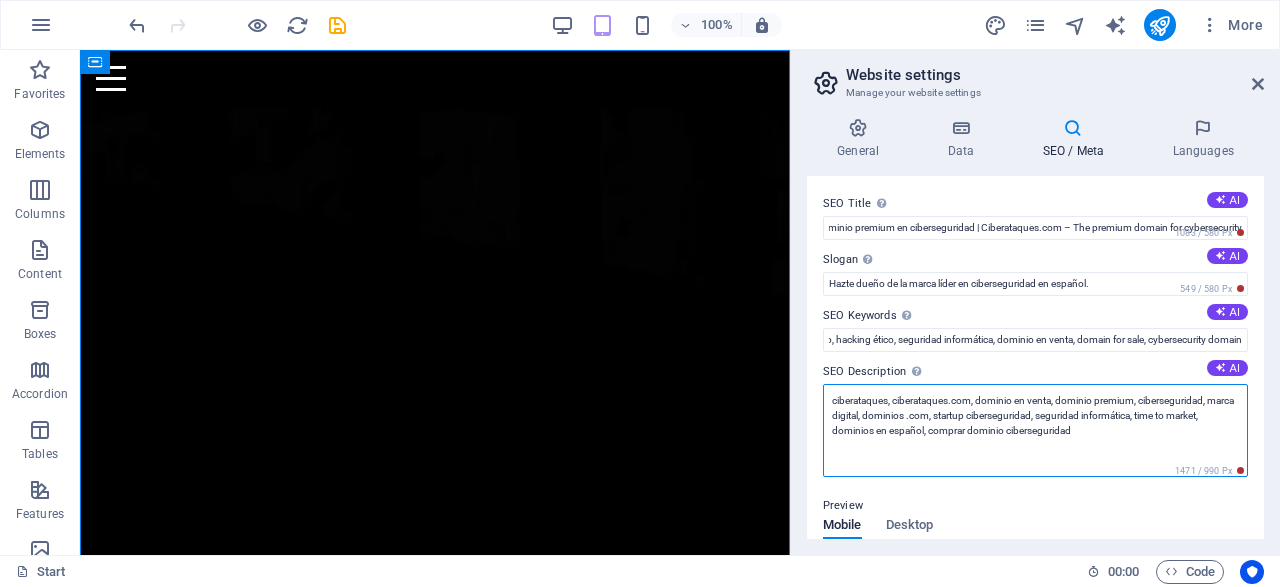 paste on "Ciberataques.com es el dominio perfecto para liderar el contenido en ciberseguridad. En venta junto con redes sociales, branding y más." 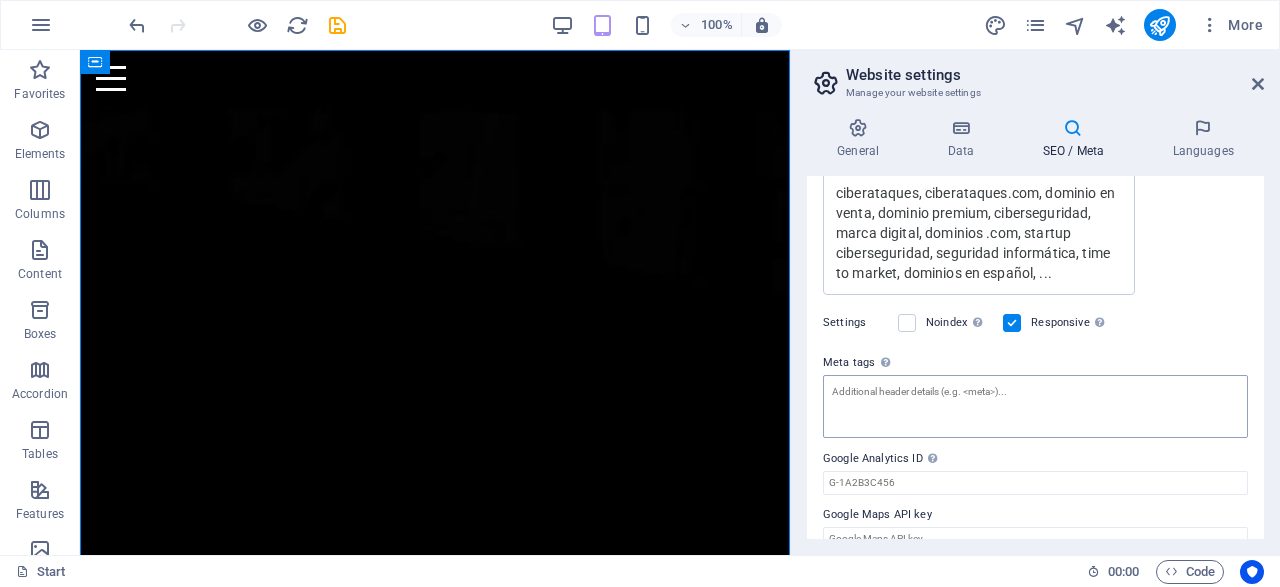 scroll, scrollTop: 564, scrollLeft: 0, axis: vertical 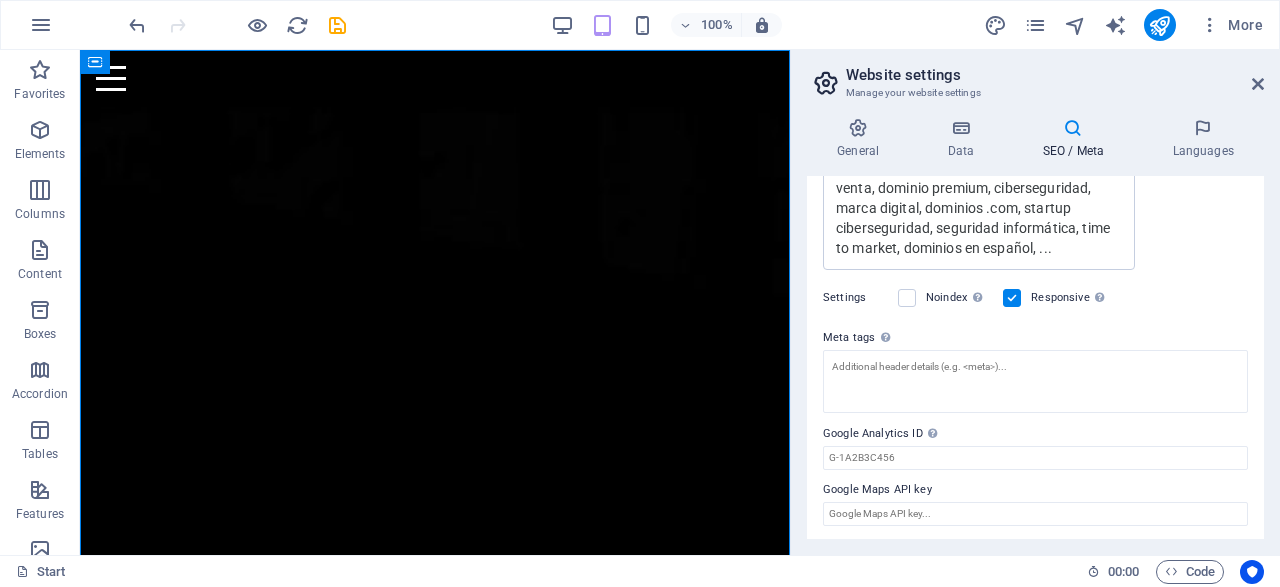 type on "Ciberataques.com es el dominio perfecto para liderar el contenido en ciberseguridad. En venta junto con redes sociales, branding y más." 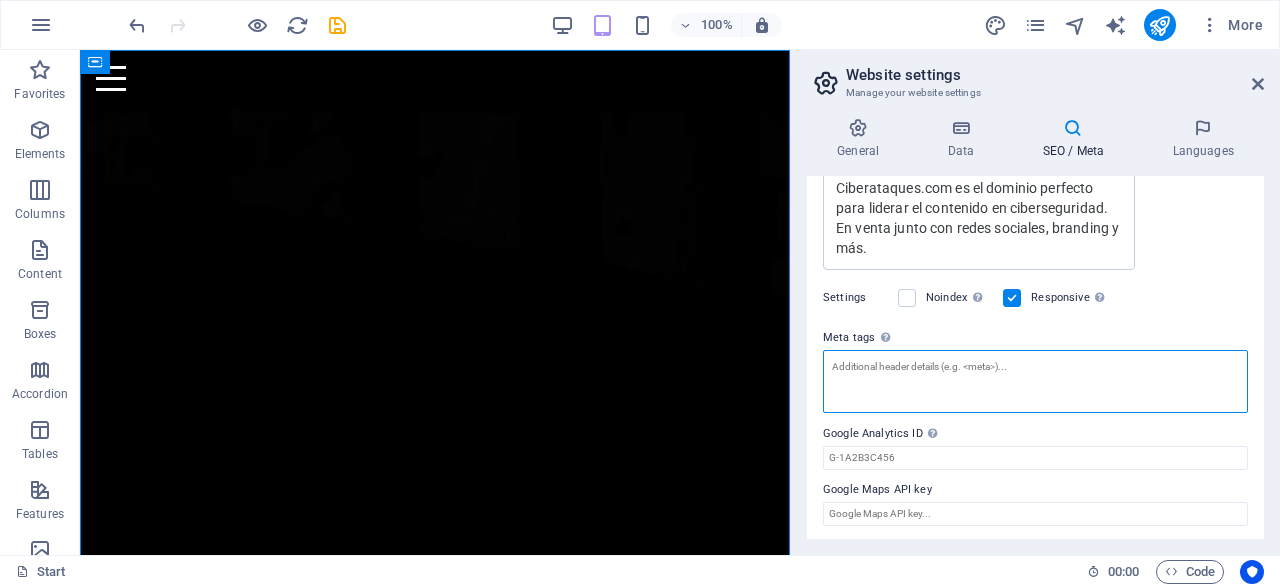 click on "Meta tags Enter HTML code here that will be placed inside the  tags of your website. Please note that your website may not function if you include code with errors." at bounding box center [1035, 381] 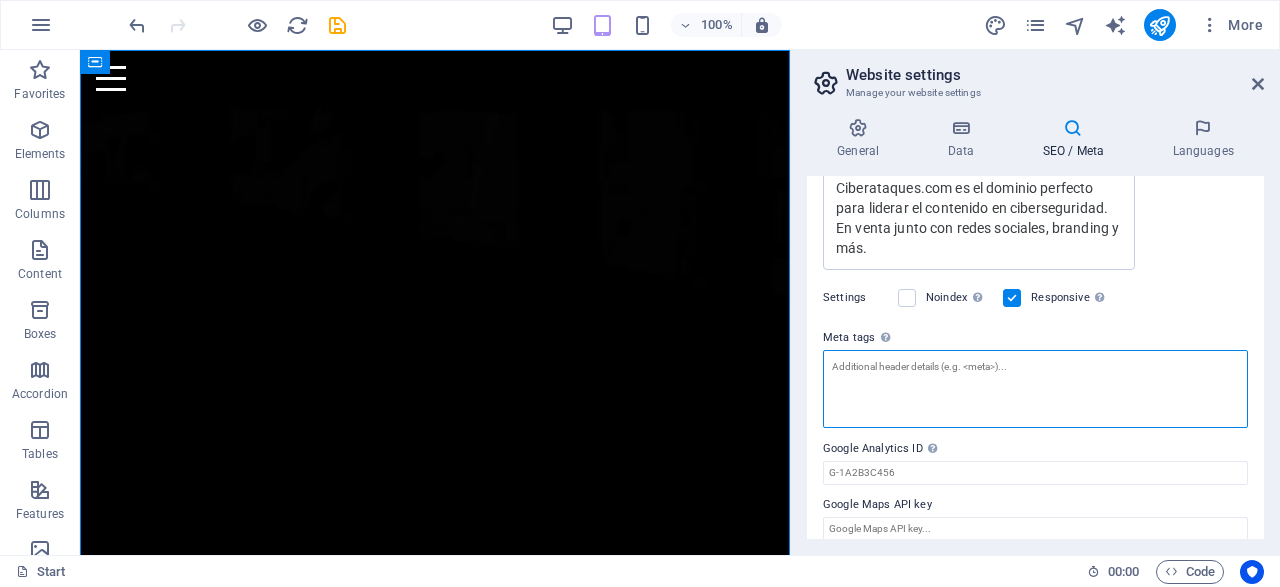 scroll, scrollTop: 499, scrollLeft: 0, axis: vertical 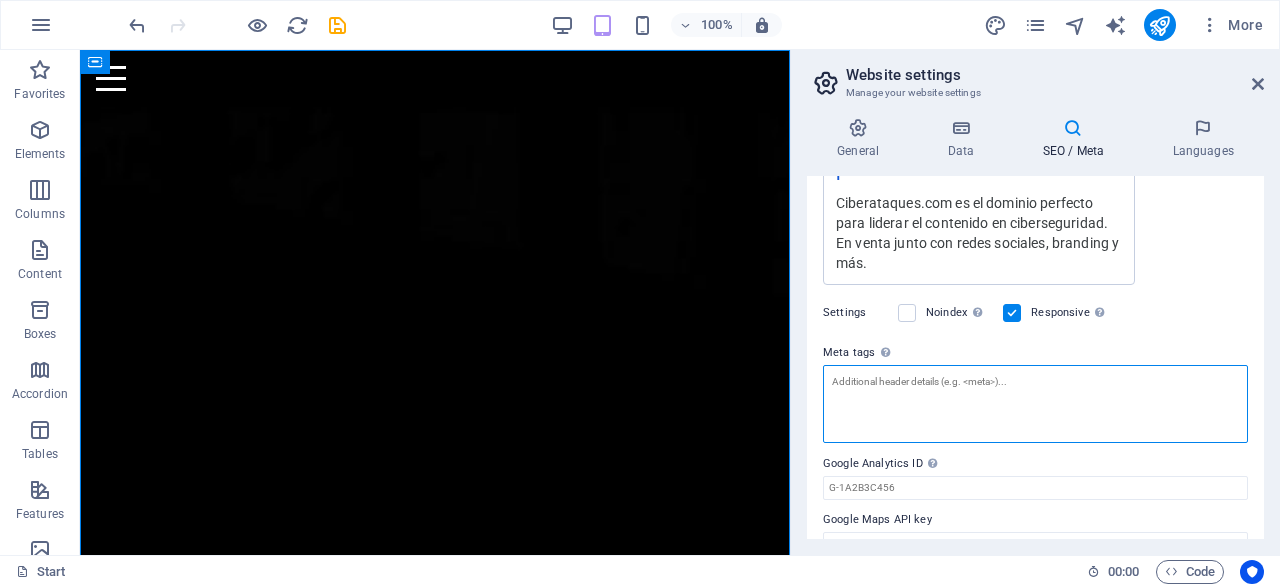 paste on "<meta property="og:title" content="Ciberataques.com – El dominio premium en ciberseguridad" />
<meta property="og:description" content="Adquiere el dominio más fuerte en español sobre ciberseguridad. Incluye activos digitales como redes sociales y branding." />
<meta property="og:image" content="https://www.ciberataques.com/img/preview.png" />
<meta property="og:url" content="https://www.ciberataques.com/" />
<meta property="og:type" content="website" />
<meta name="twitter:card" content="summary_large_image" />
<meta name="twitter:title" content="Ciberataques.com – Dominio premium en venta" />
<meta name="twitter:description" content="Potencia tu presencia en ciberseguridad con este dominio exclusivo en español." />
<meta name="twitter:image" content="https://www.ciberataques.com/img/preview.png" />" 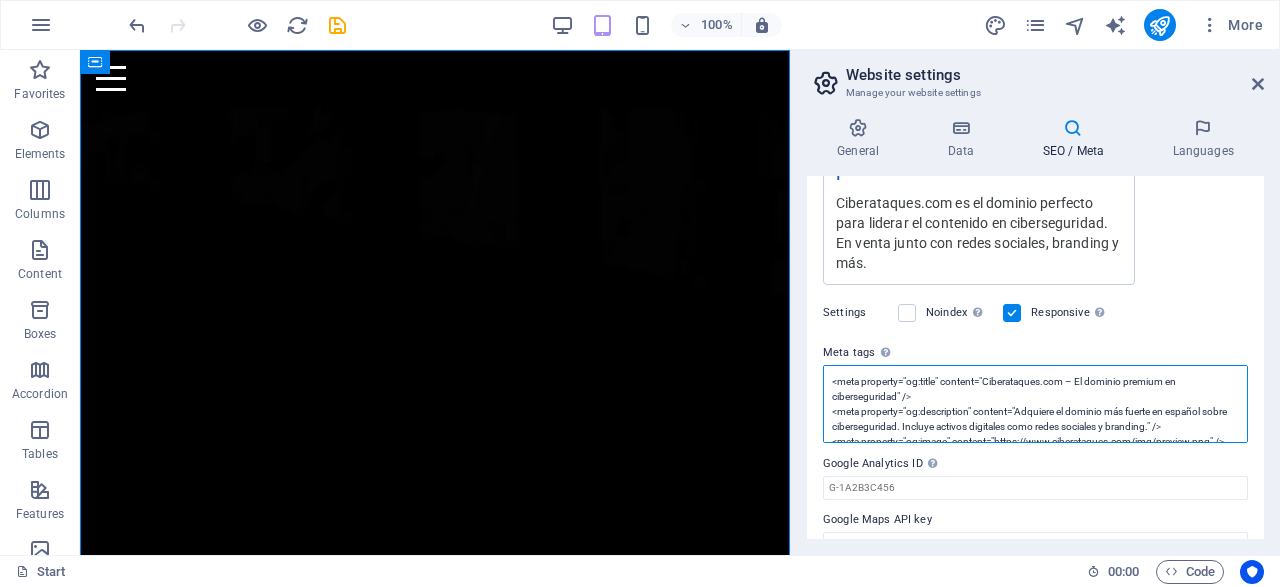scroll, scrollTop: 0, scrollLeft: 0, axis: both 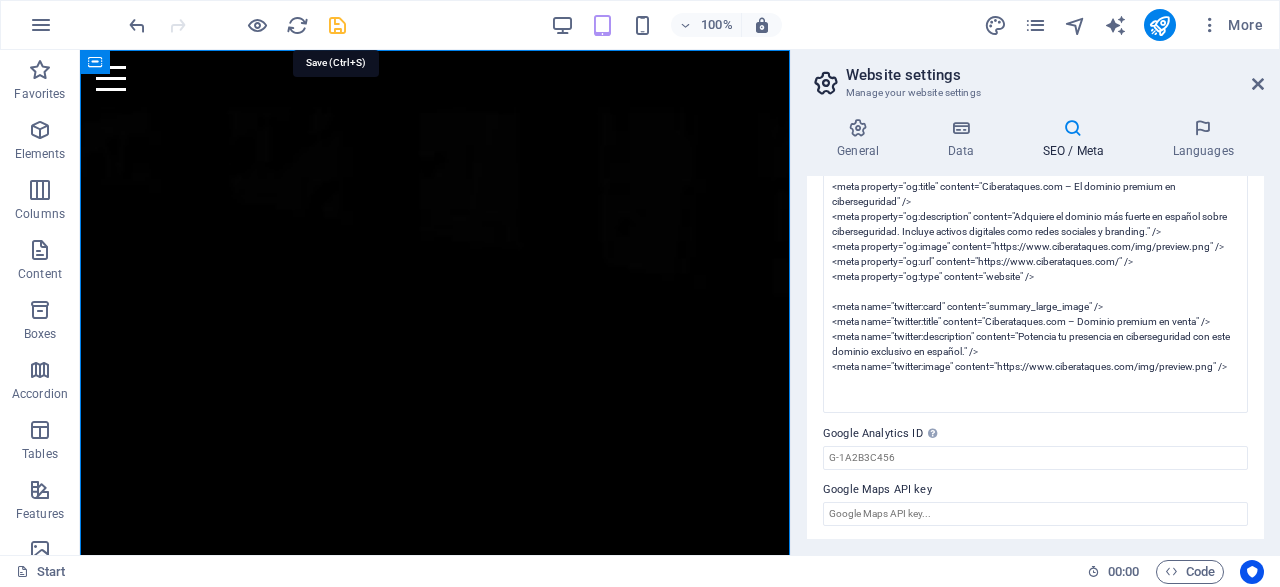 type on "<meta property="og:title" content="Ciberataques.com – El dominio premium en ciberseguridad">
<meta property="og:description" content="Adquiere el dominio más fuerte en español sobre ciberseguridad. Incluye activos digitales como redes sociales y branding.">
<meta property="og:image" content="https://www.ciberataques.com/img/preview.png">
<meta property="og:url" content="https://www.ciberataques.com/">
<meta property="og:type" content="website">
<meta name="twitter:card" content="summary_large_image">
<meta name="twitter:title" content="Ciberataques.com – Dominio premium en venta">
<meta name="twitter:description" content="Potencia tu presencia en ciberseguridad con este dominio exclusivo en español.">
<meta name="twitter:image" content="https://www.ciberataques.com/img/preview.png">" 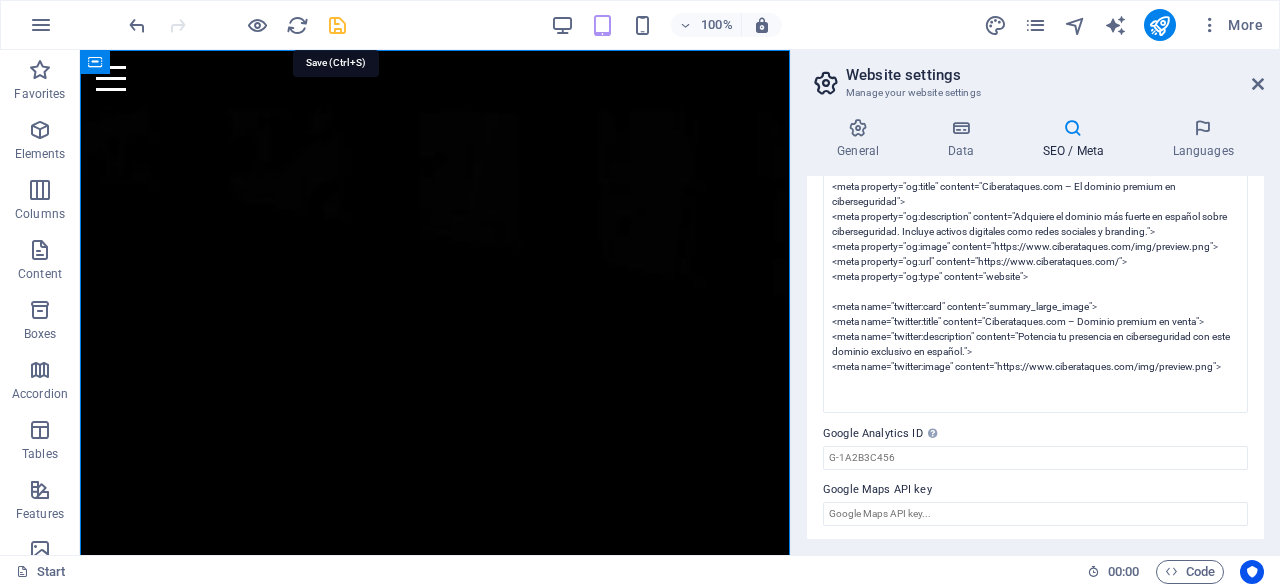 click on "ciberataques.com Start Favorites Elements Columns Content Boxes Accordion Tables Features Images Slider Header Footer Forms Marketing Collections
Drag here to replace the existing content. Press “Ctrl” if you want to create a new element.
H2   Container   Container   Container   Container   Container   Container   Menu   Container   Container   Menu Bar   Spacer   Container   Countdown   HTML   Container   Container   Container   H3   Container   Container   Text 100% More Start 00 : 00 Code Website settings Manage your website settings  General  Data  SEO / Meta  Languages Website name Ciberataques.com - Premiun Domain Logo Drag files here, click to choose files or select files from Files or our free stock photos & videos Select files from the file manager, stock photos, or upload file(s) Upload Favicon Drag files here, click to choose files or Upload Preview Image (Open Graph) Upload Company 1" at bounding box center (640, 293) 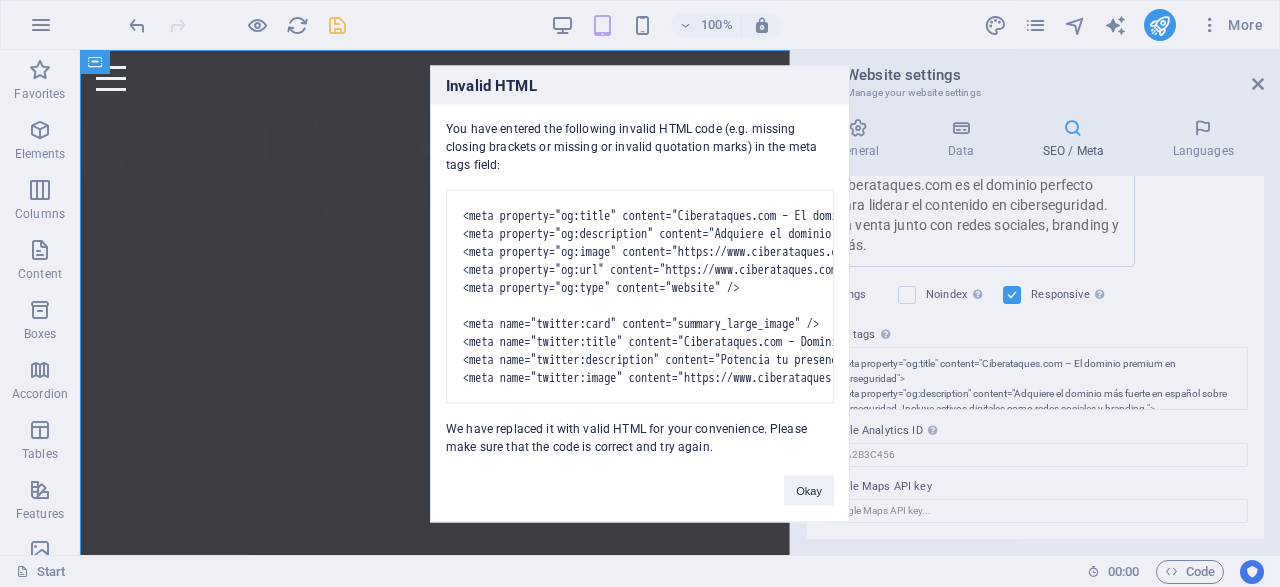 scroll, scrollTop: 514, scrollLeft: 0, axis: vertical 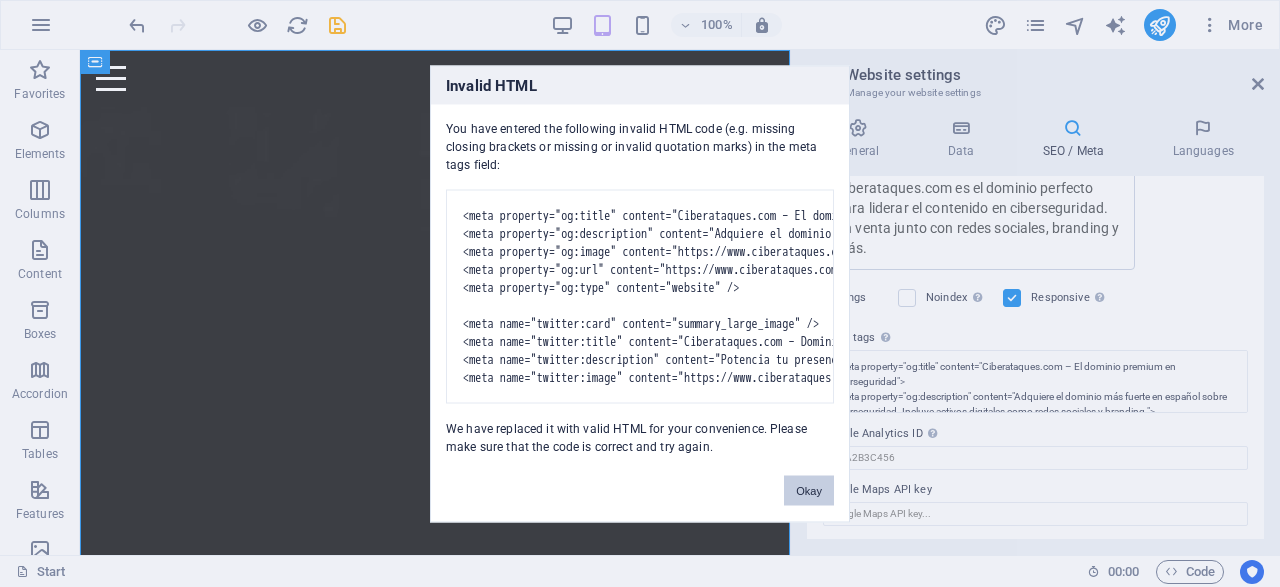 click on "Okay" at bounding box center (809, 490) 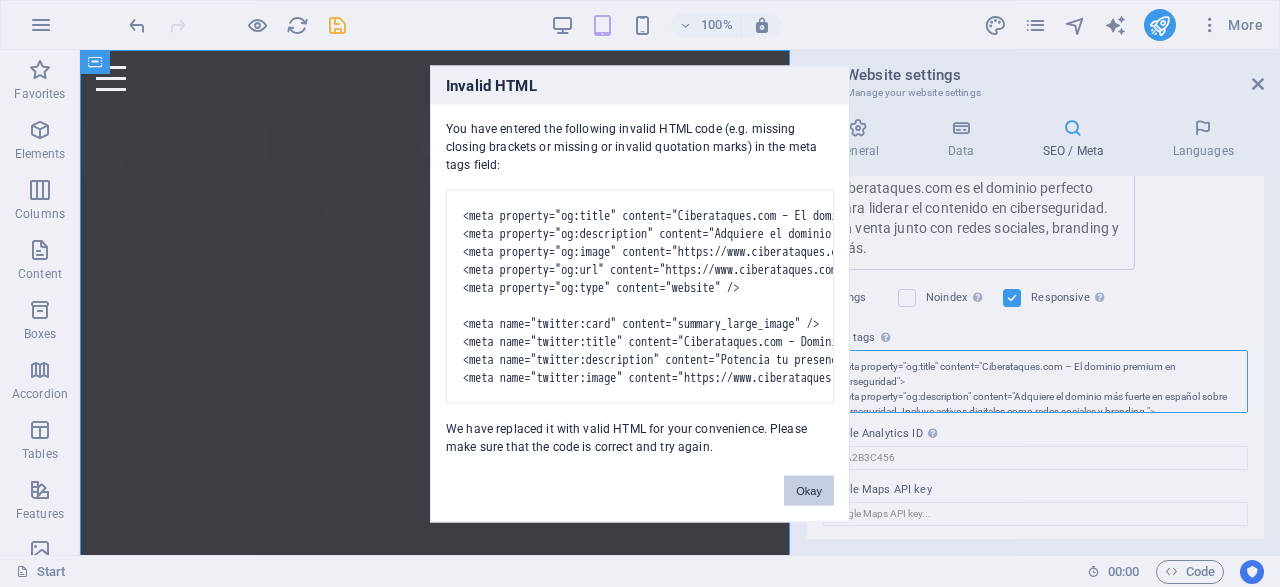 scroll, scrollTop: 499, scrollLeft: 0, axis: vertical 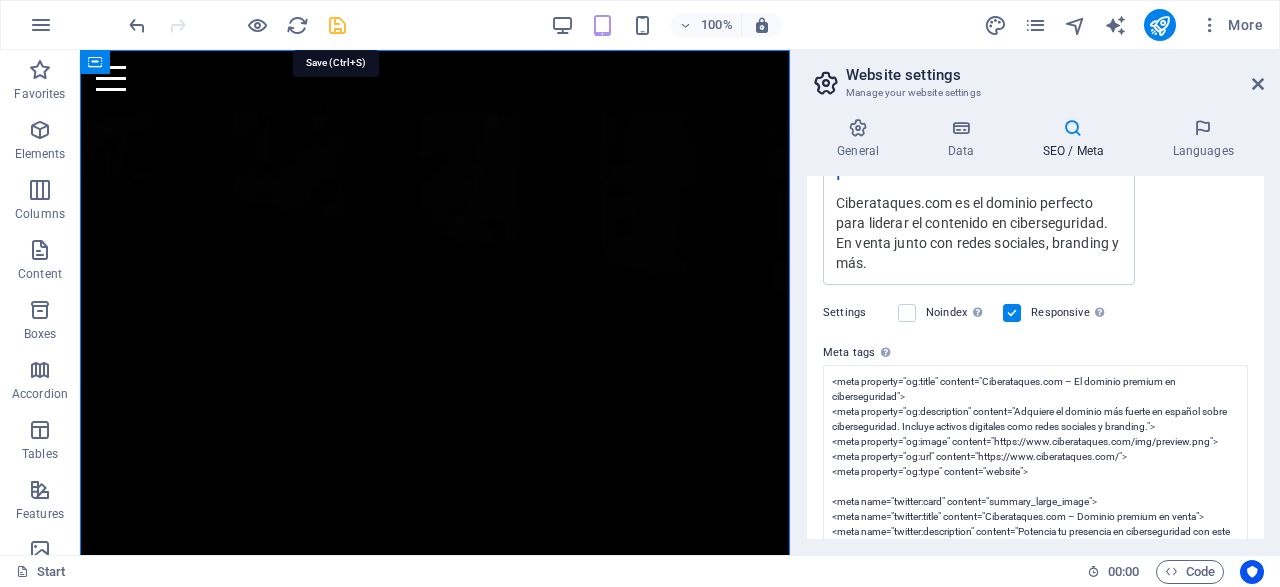 click at bounding box center (337, 25) 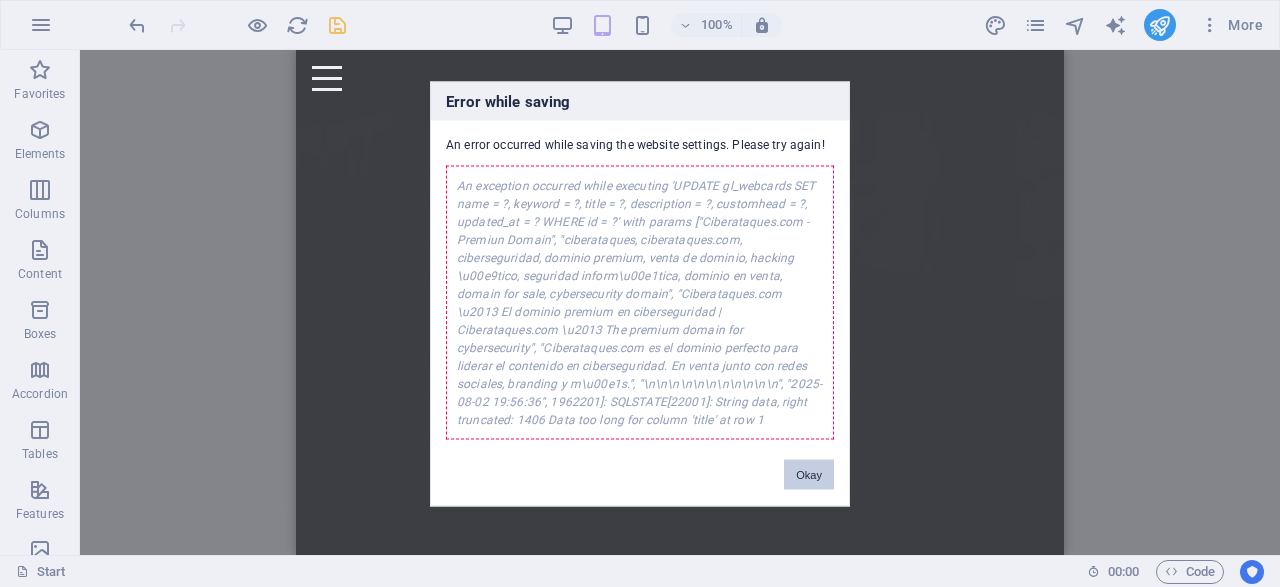 click on "Okay" at bounding box center (809, 474) 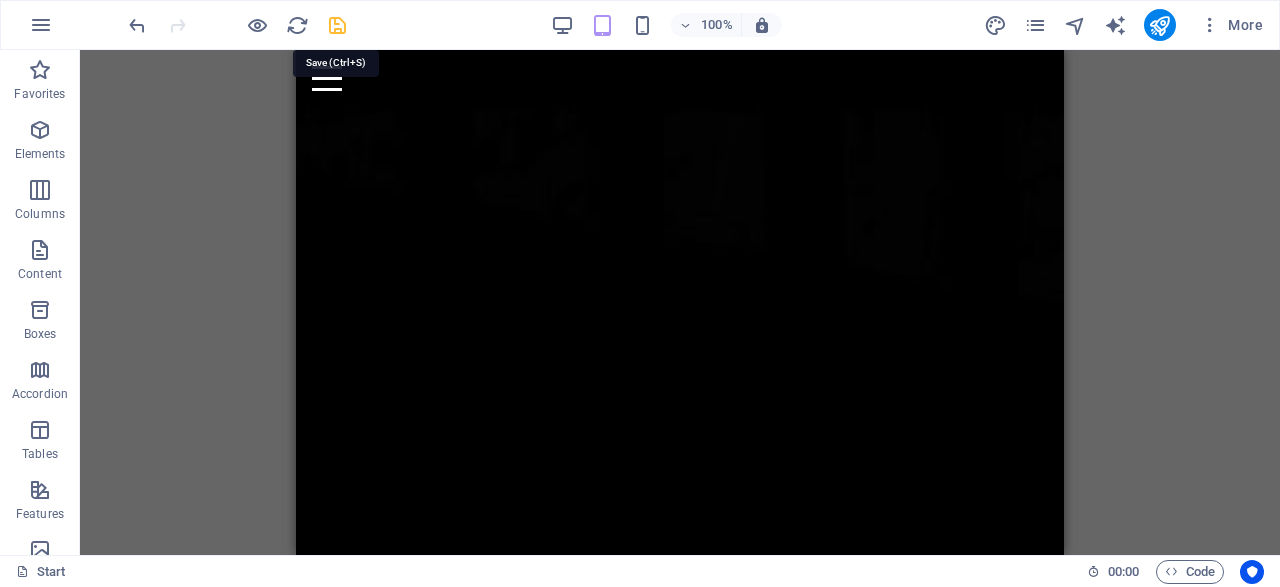 click at bounding box center (337, 25) 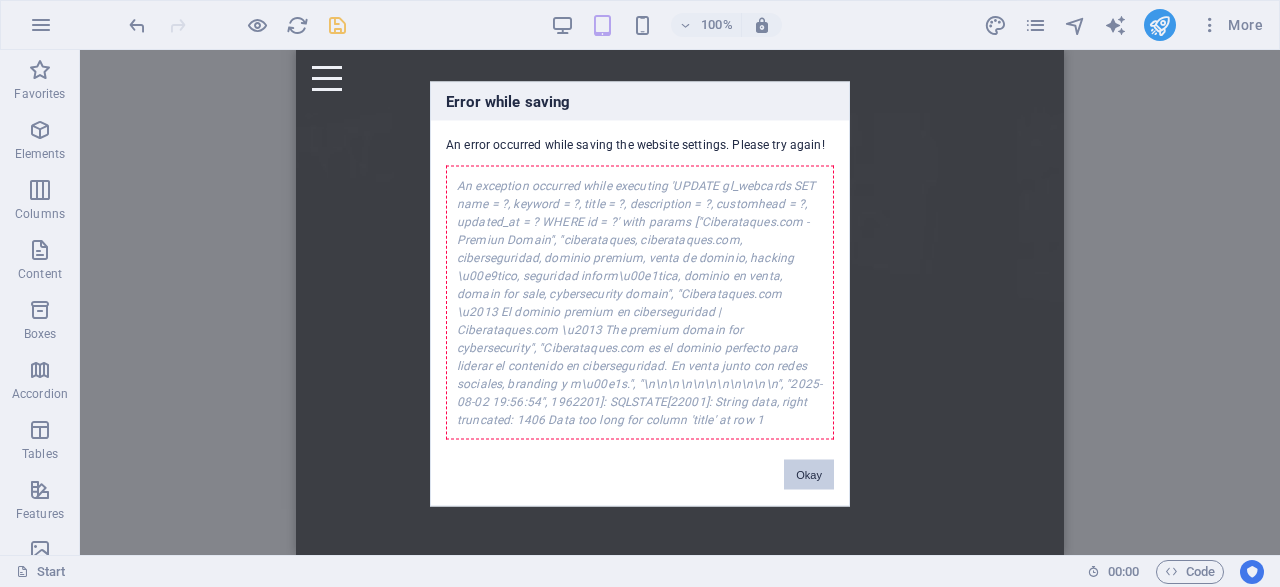 click on "Okay" at bounding box center [809, 474] 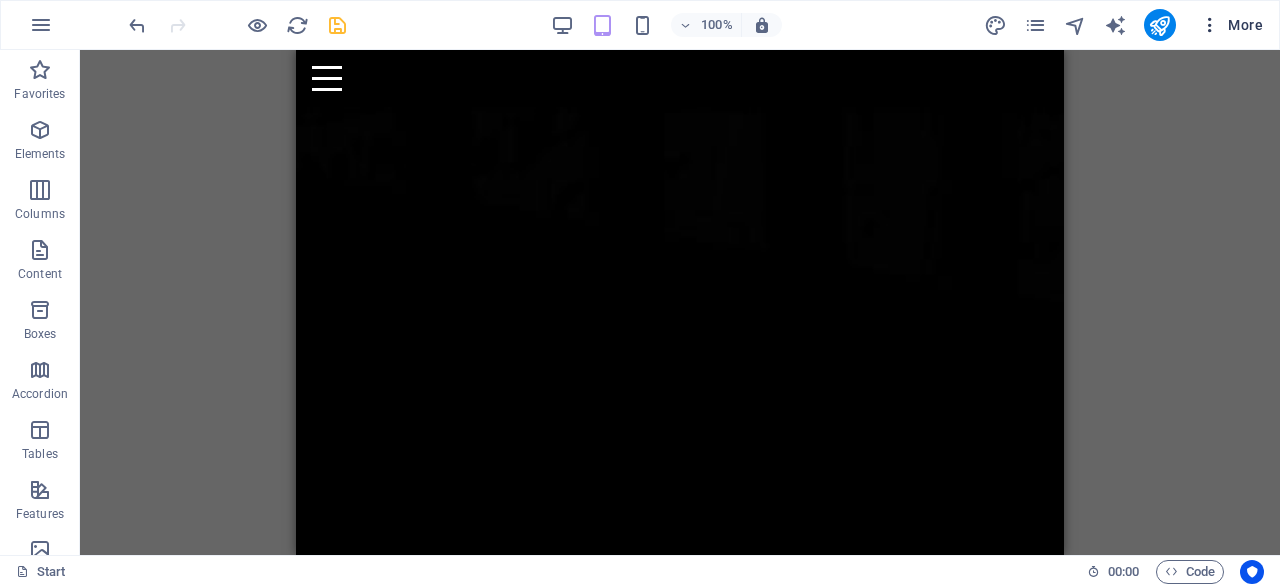 click at bounding box center [1210, 25] 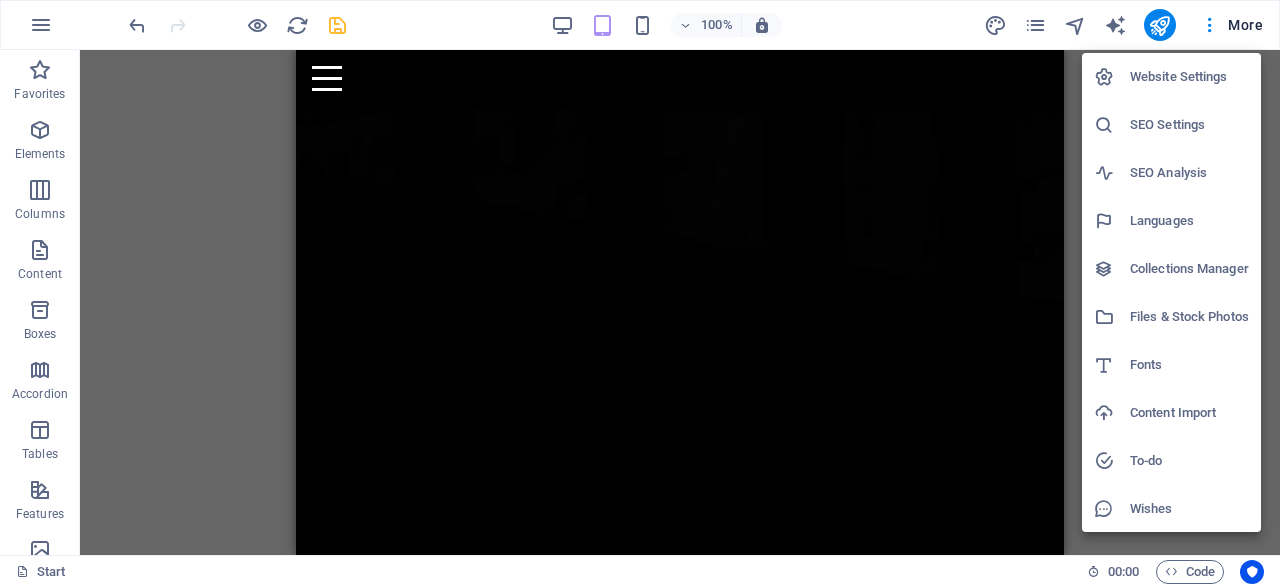 click on "Website Settings" at bounding box center [1189, 77] 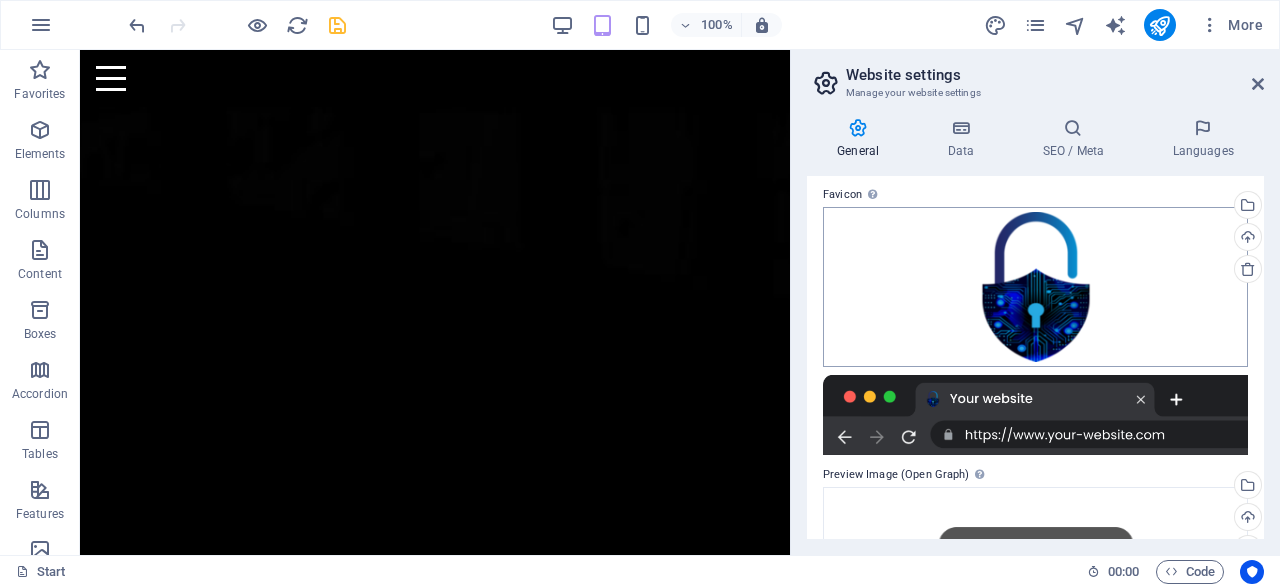 scroll, scrollTop: 65, scrollLeft: 0, axis: vertical 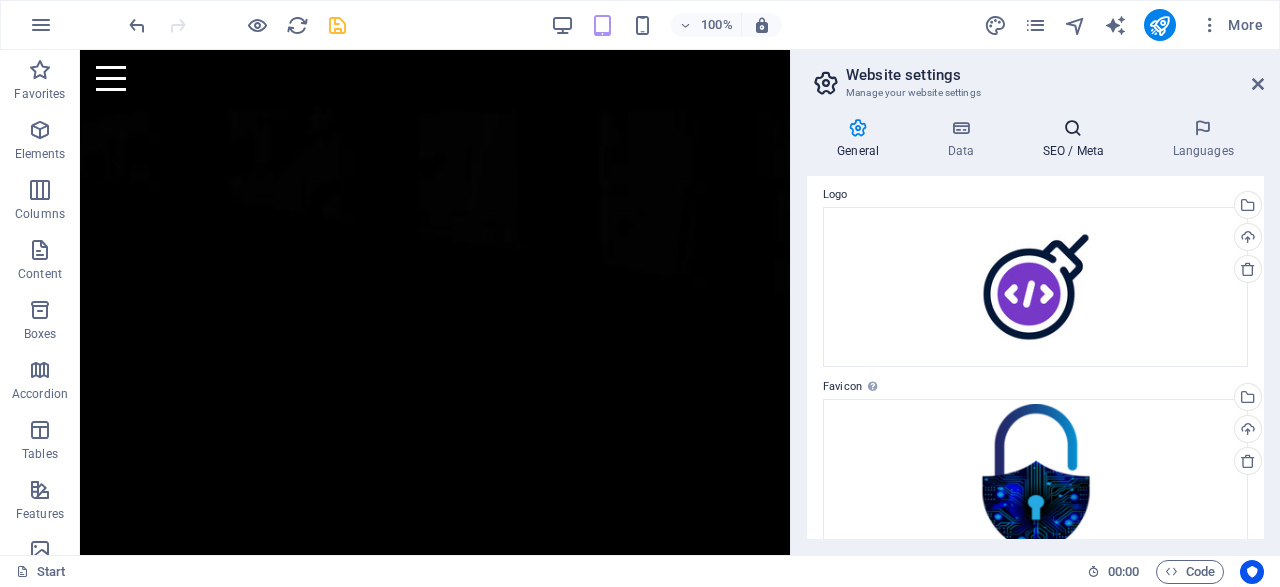 click at bounding box center (1073, 128) 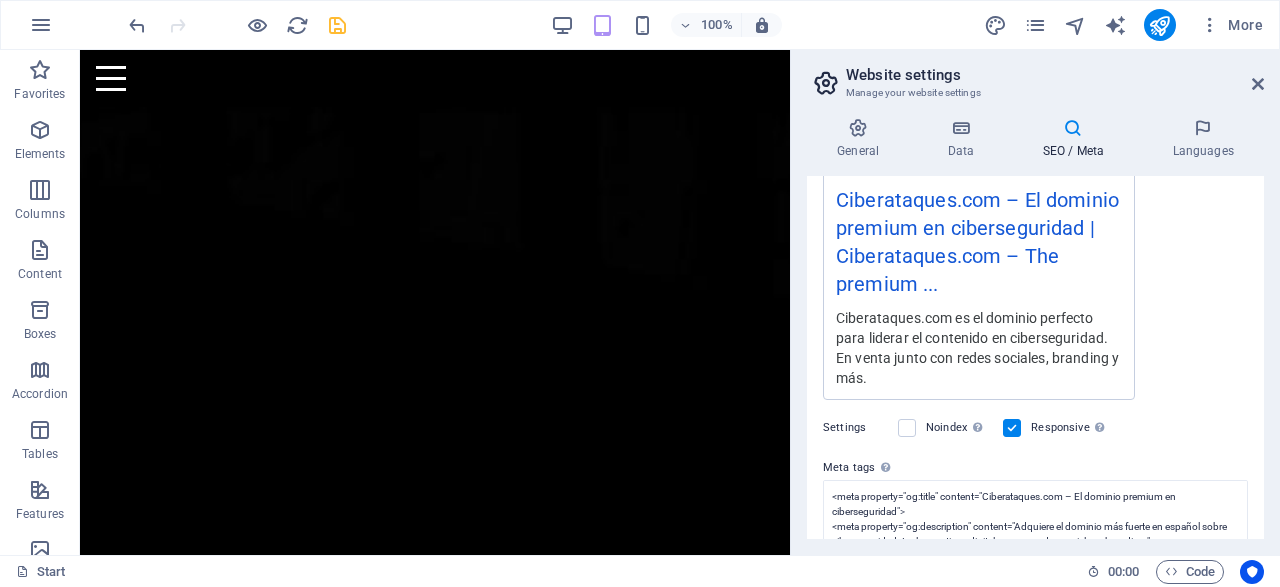 scroll, scrollTop: 514, scrollLeft: 0, axis: vertical 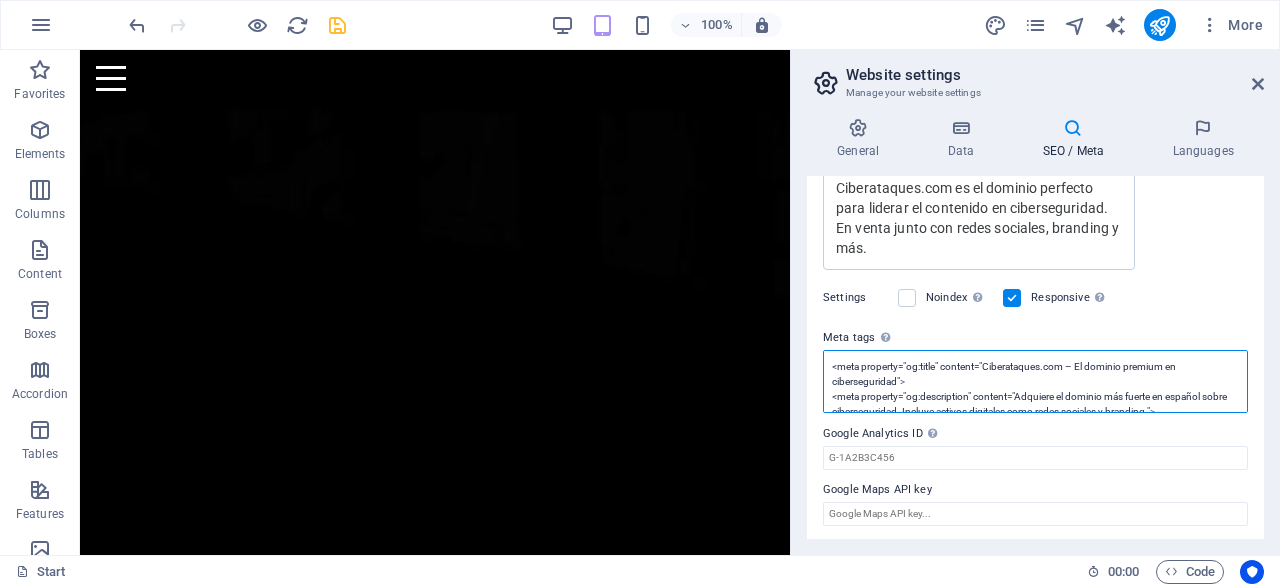 click on "<meta property="og:title" content="Ciberataques.com – El dominio premium en ciberseguridad">
<meta property="og:description" content="Adquiere el dominio más fuerte en español sobre ciberseguridad. Incluye activos digitales como redes sociales y branding.">
<meta property="og:image" content="https://www.ciberataques.com/img/preview.png">
<meta property="og:url" content="https://www.ciberataques.com/">
<meta property="og:type" content="website">
<meta name="twitter:card" content="summary_large_image">
<meta name="twitter:title" content="Ciberataques.com – Dominio premium en venta">
<meta name="twitter:description" content="Potencia tu presencia en ciberseguridad con este dominio exclusivo en español.">
<meta name="twitter:image" content="https://www.ciberataques.com/img/preview.png">" at bounding box center [1035, 381] 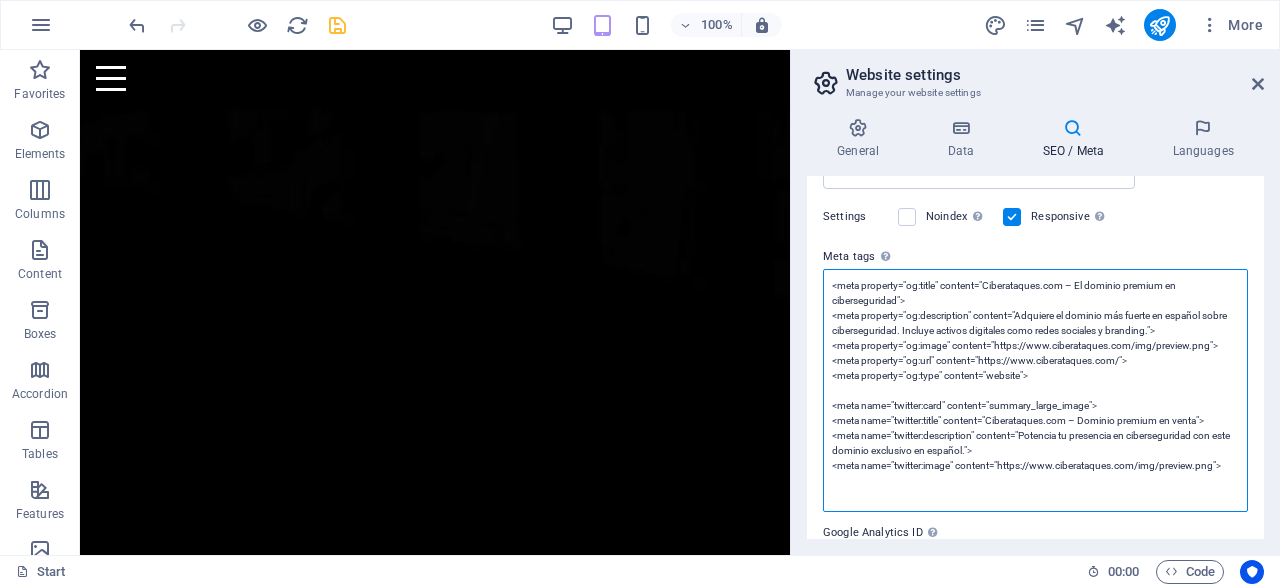 scroll, scrollTop: 691, scrollLeft: 0, axis: vertical 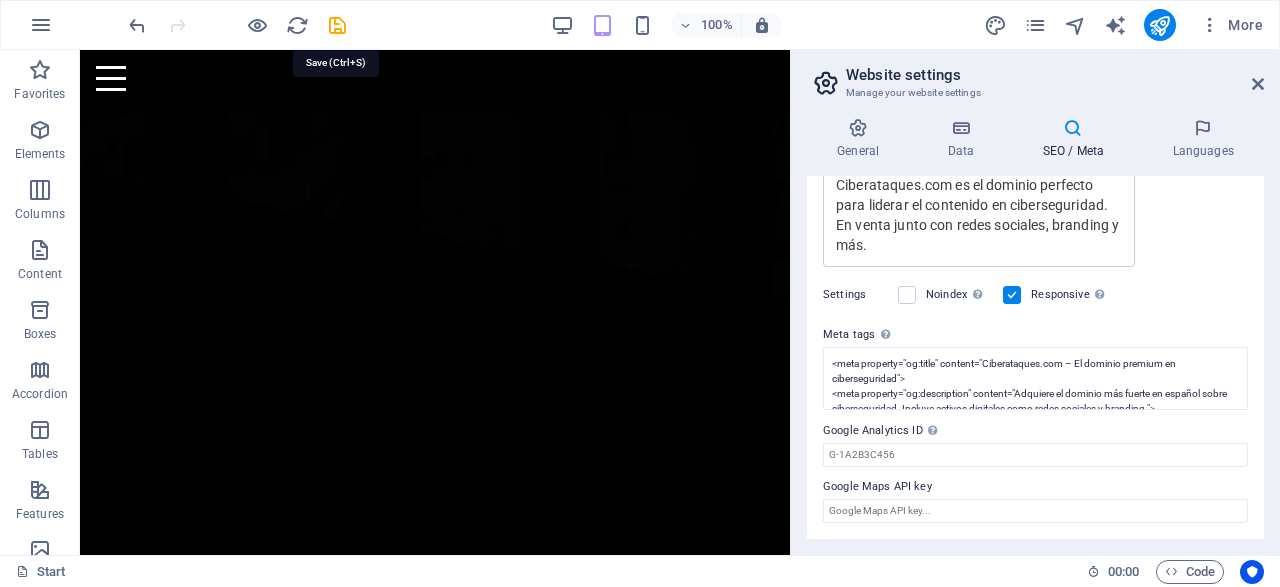 click at bounding box center (337, 25) 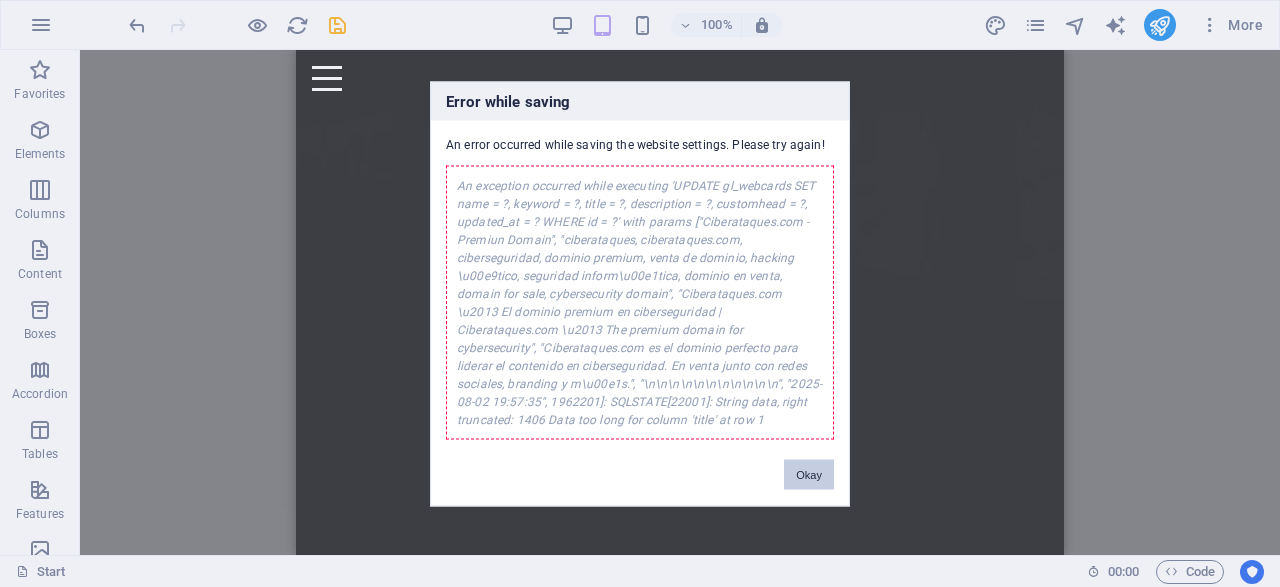 click on "Okay" at bounding box center (809, 474) 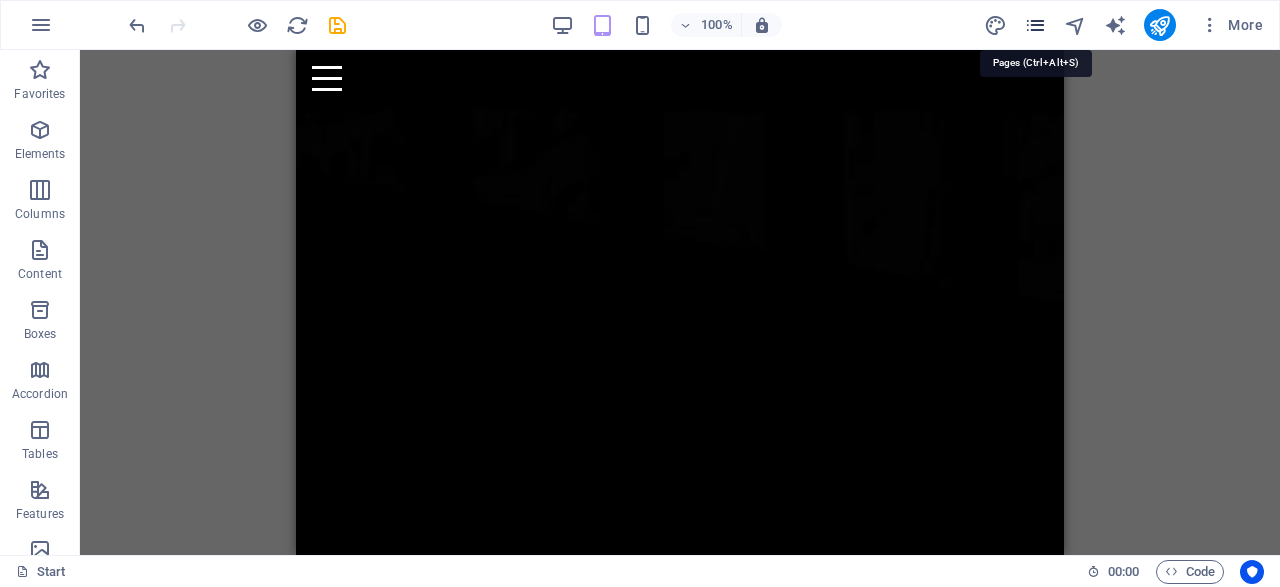 click at bounding box center [1035, 25] 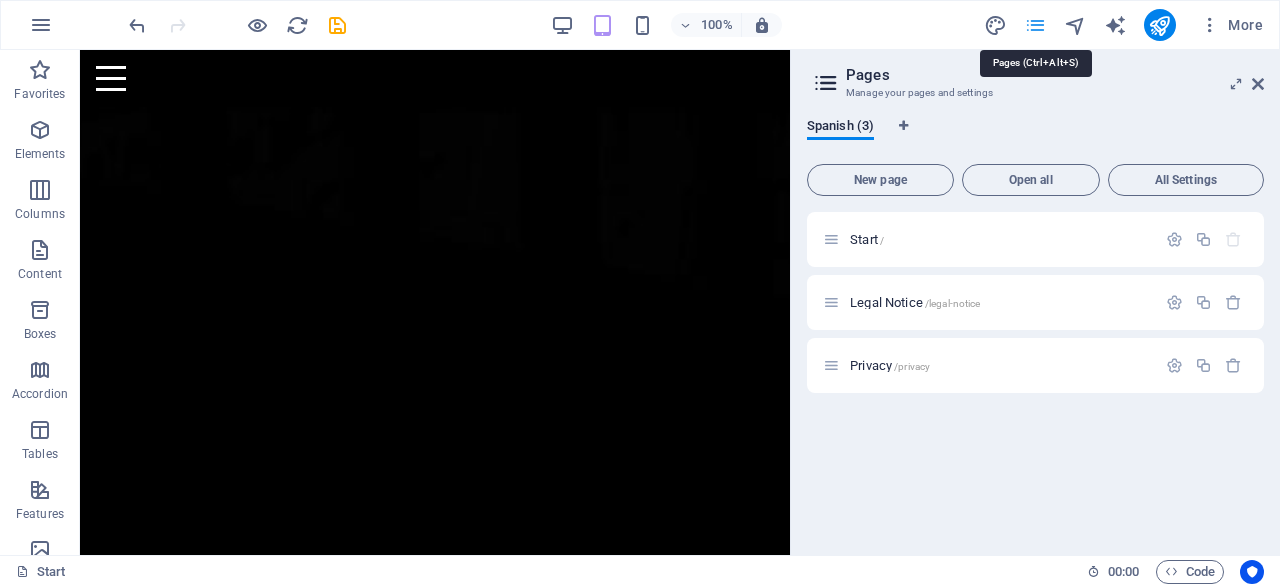click at bounding box center (1035, 25) 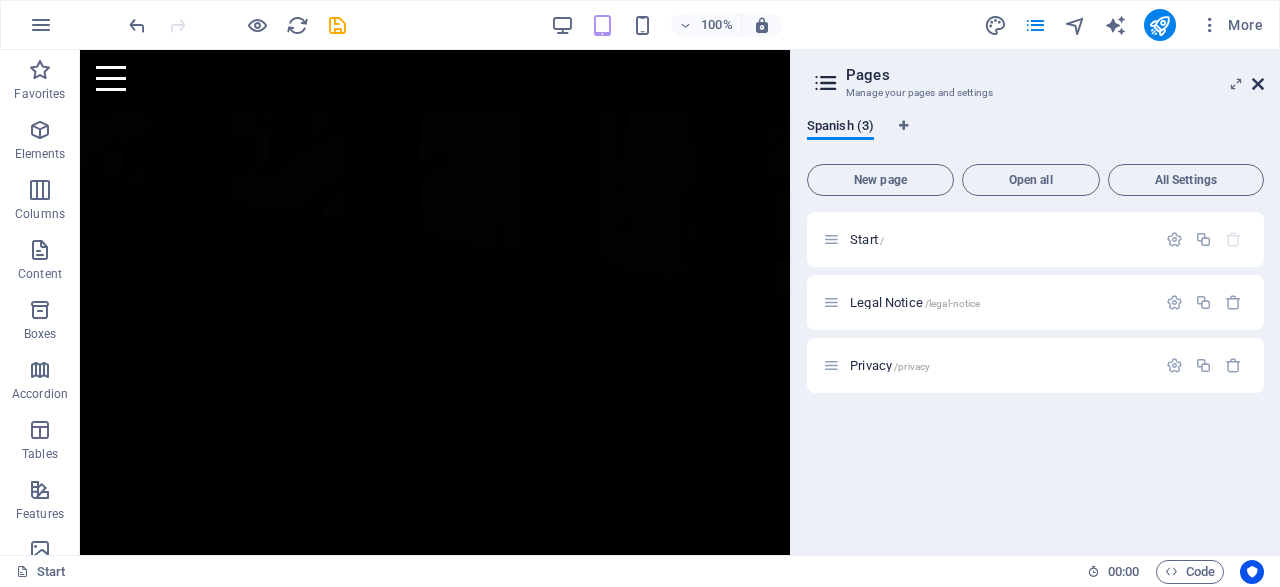 click at bounding box center [1258, 84] 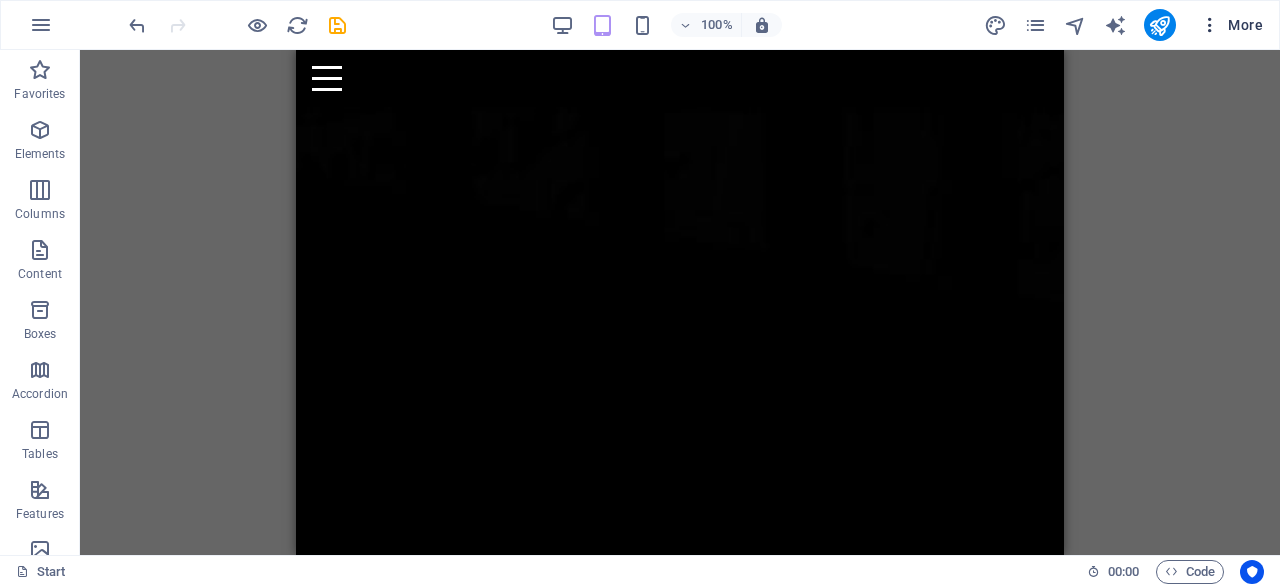 click at bounding box center [1210, 25] 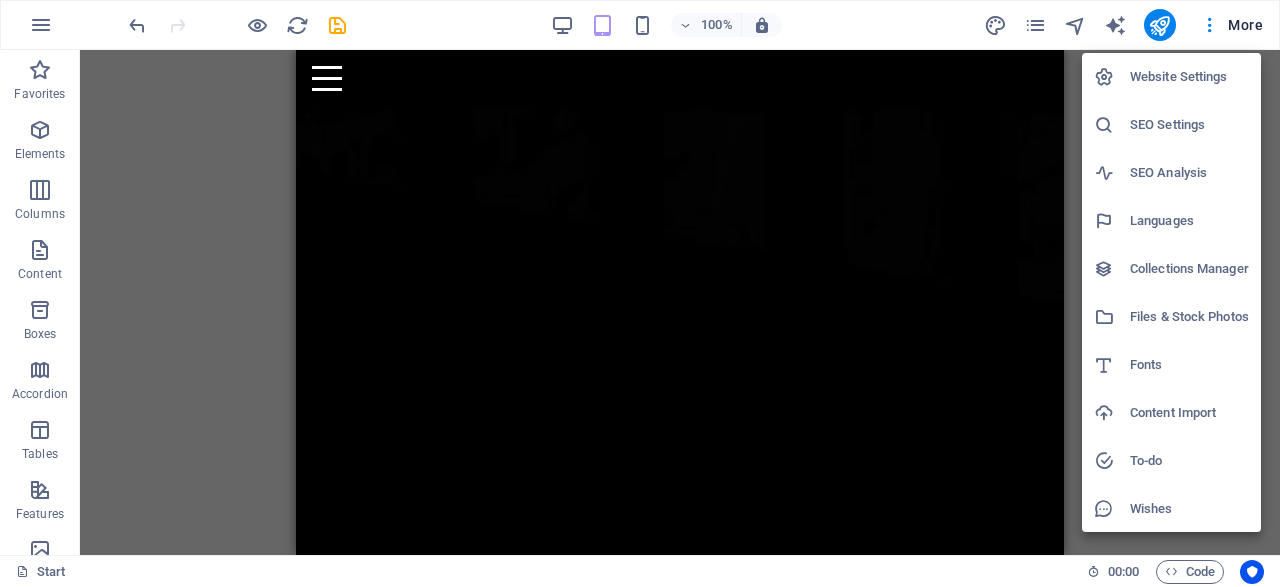 click on "Website Settings" at bounding box center (1189, 77) 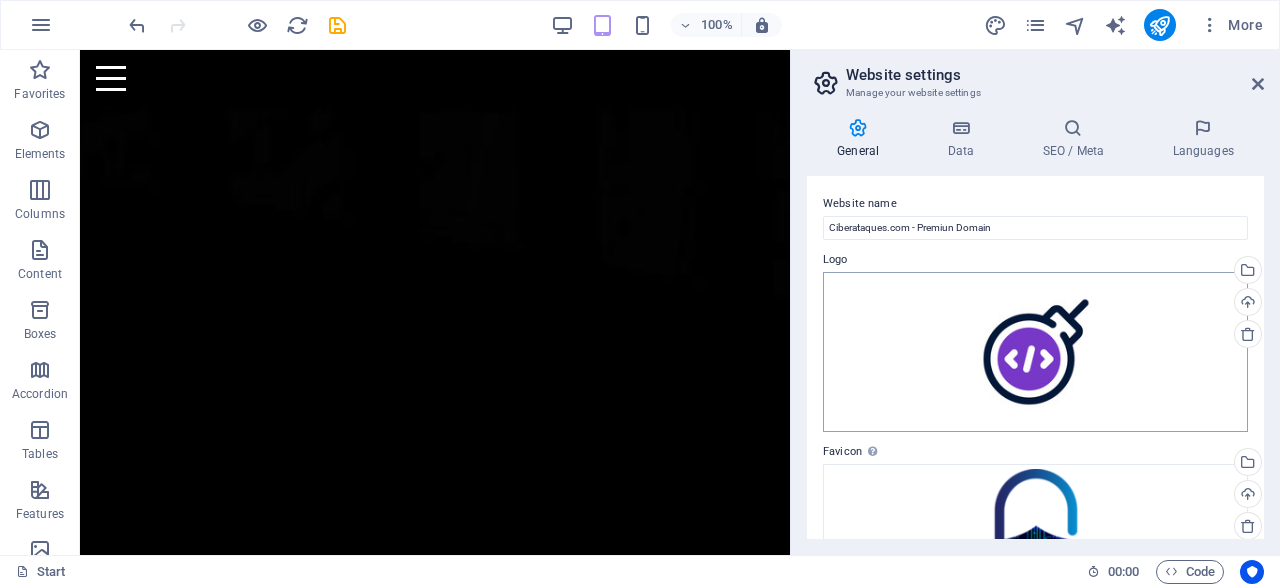 scroll, scrollTop: 65, scrollLeft: 0, axis: vertical 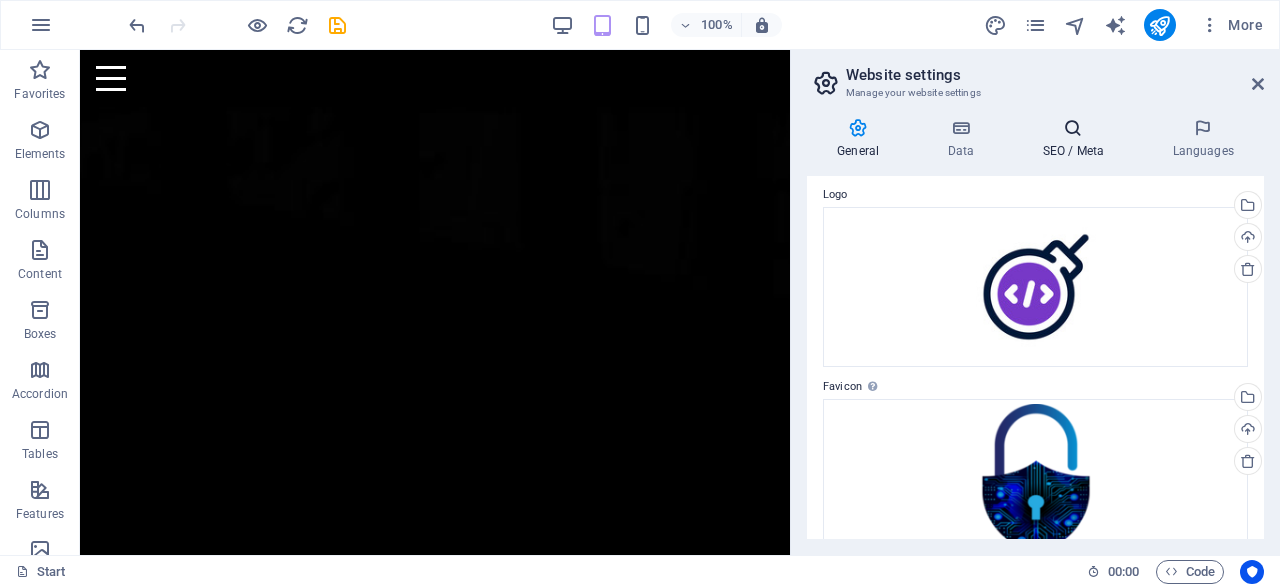 click on "SEO / Meta" at bounding box center [1077, 139] 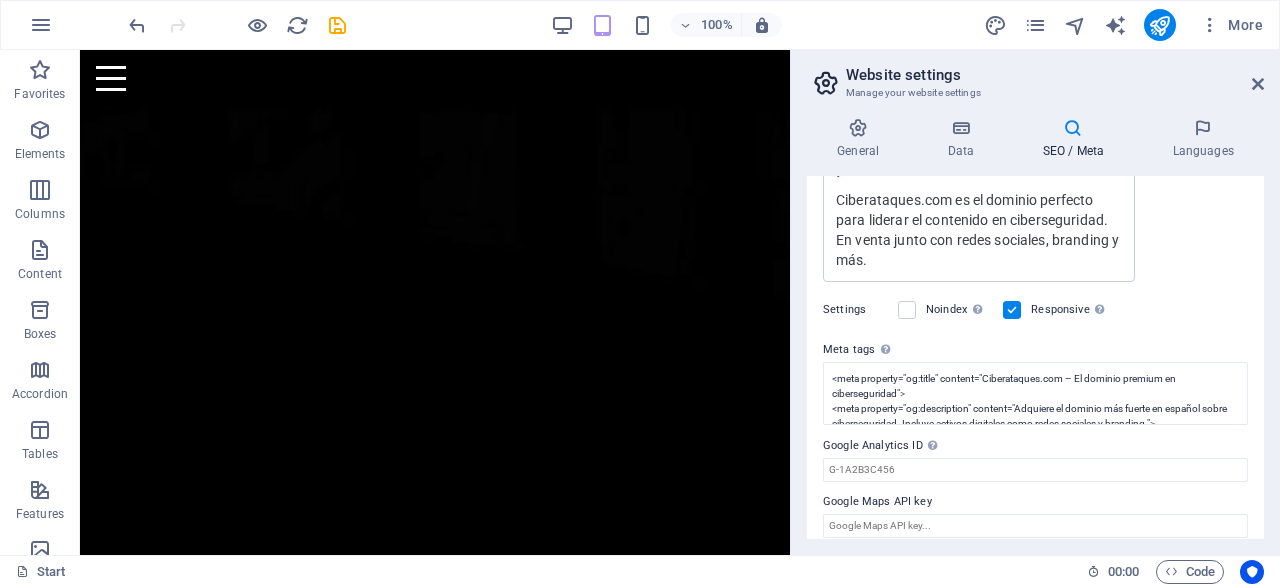 scroll, scrollTop: 514, scrollLeft: 0, axis: vertical 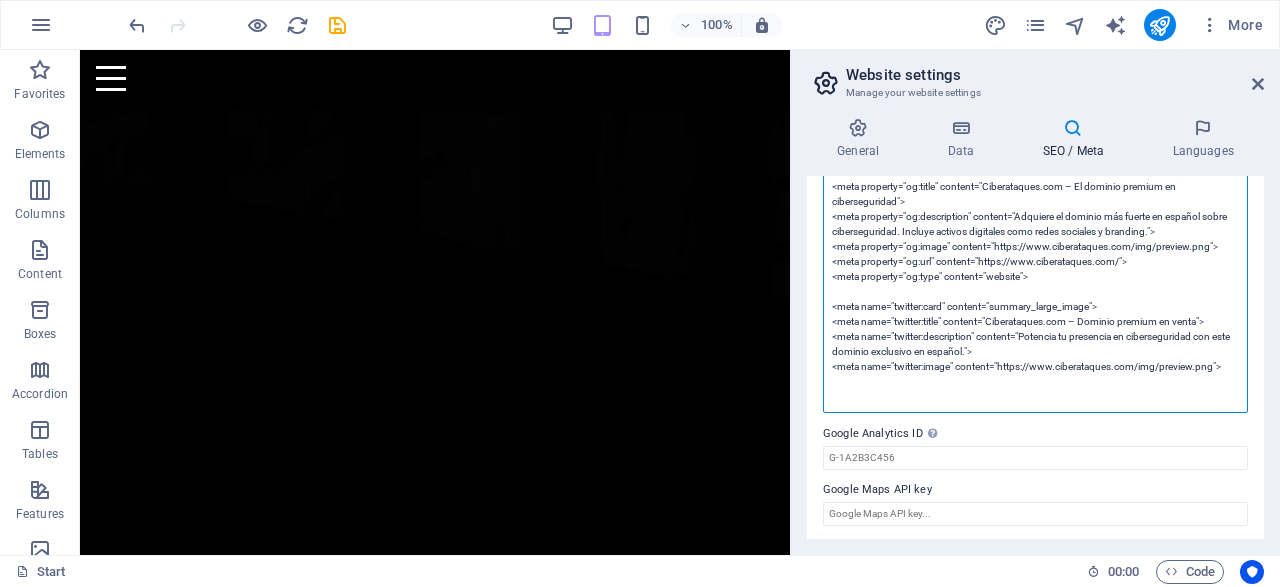 drag, startPoint x: 829, startPoint y: 366, endPoint x: 1269, endPoint y: 390, distance: 440.65405 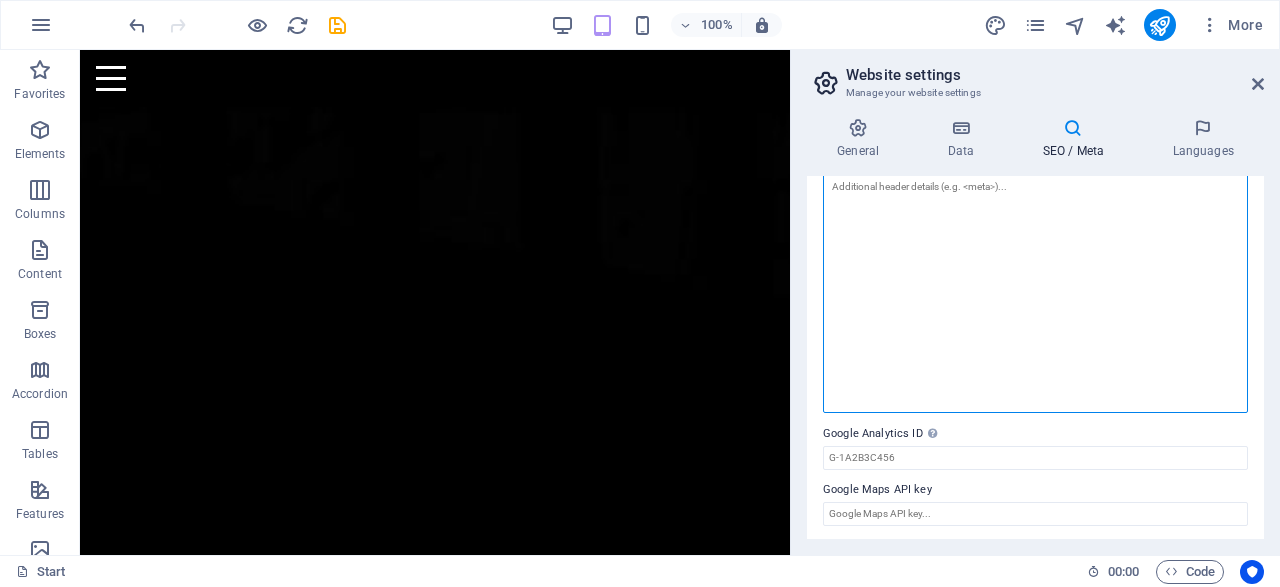 scroll, scrollTop: 499, scrollLeft: 0, axis: vertical 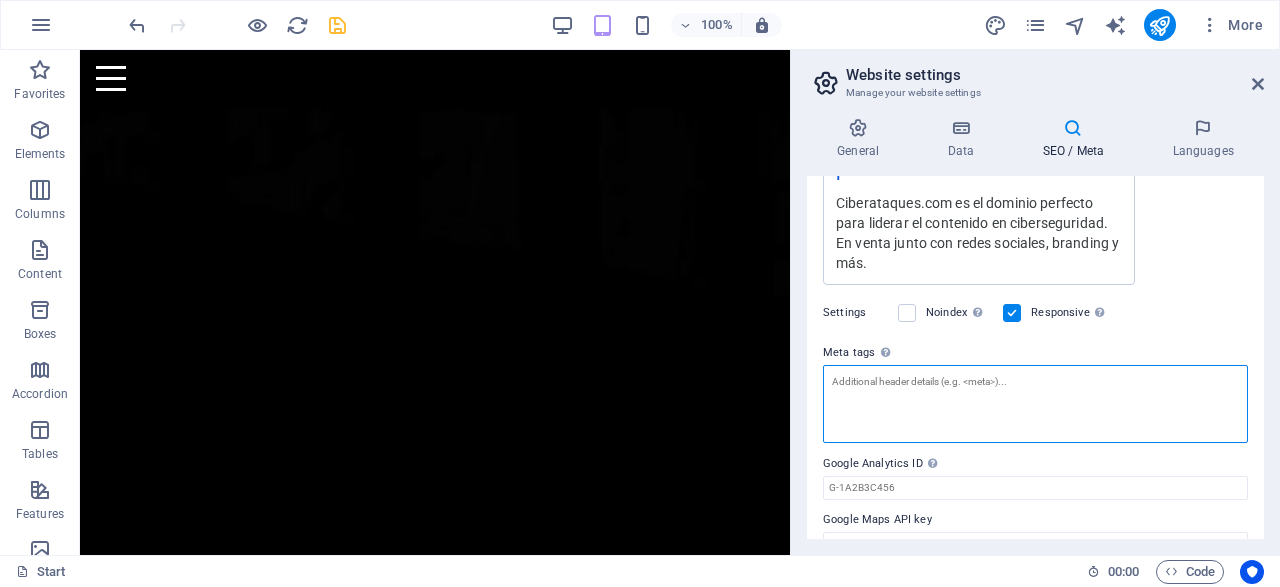 type 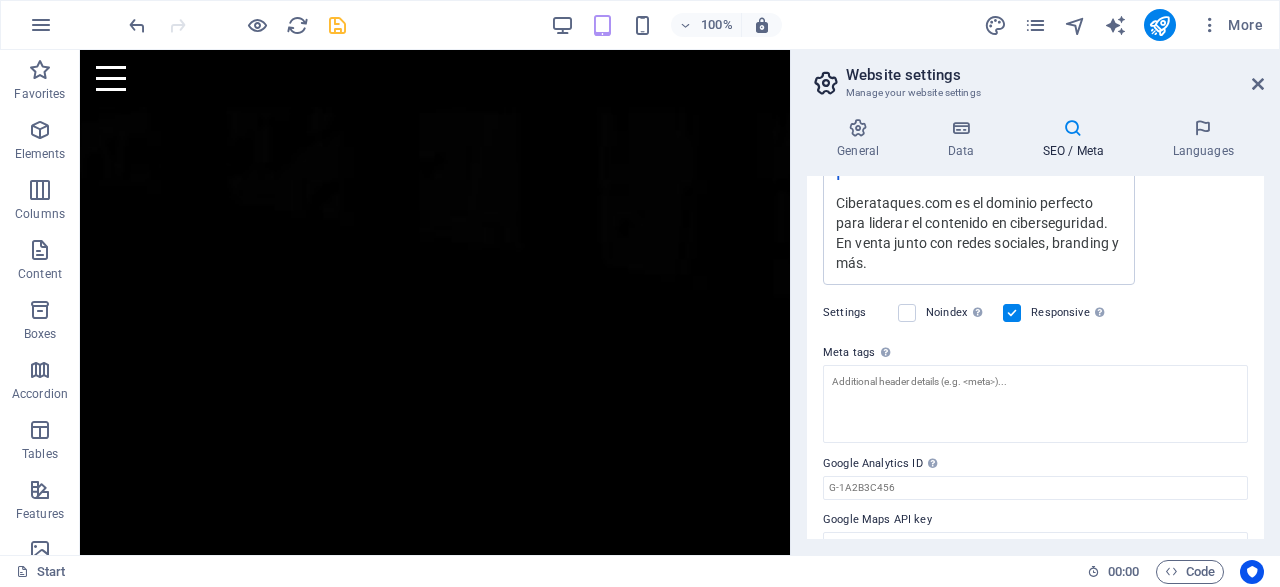 click at bounding box center (337, 25) 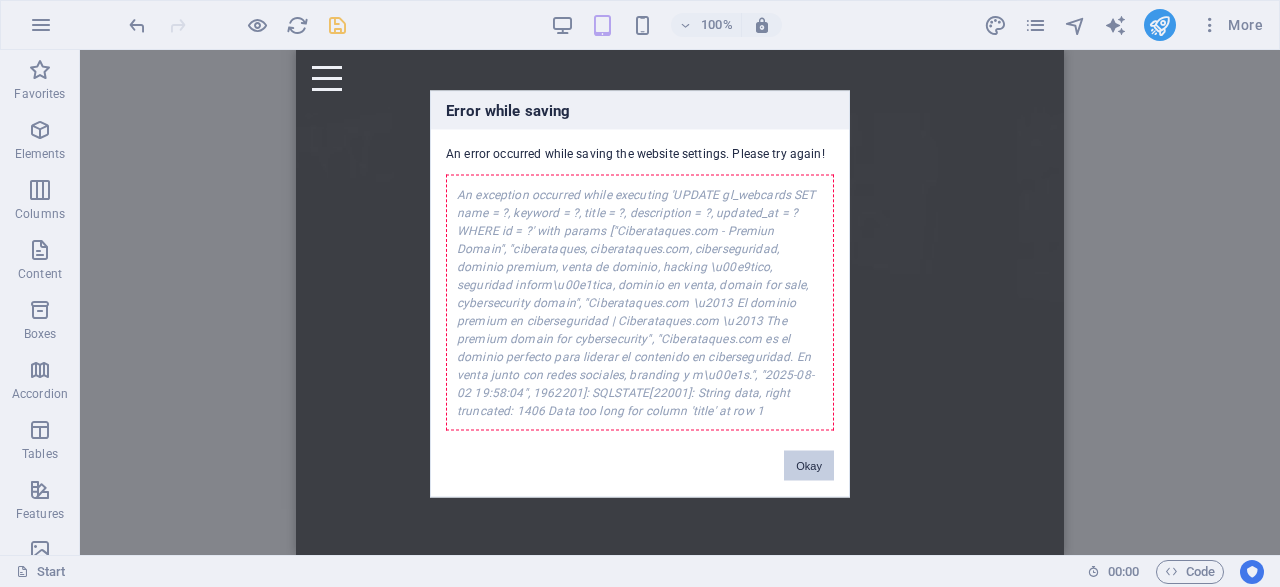 click on "Okay" at bounding box center (809, 465) 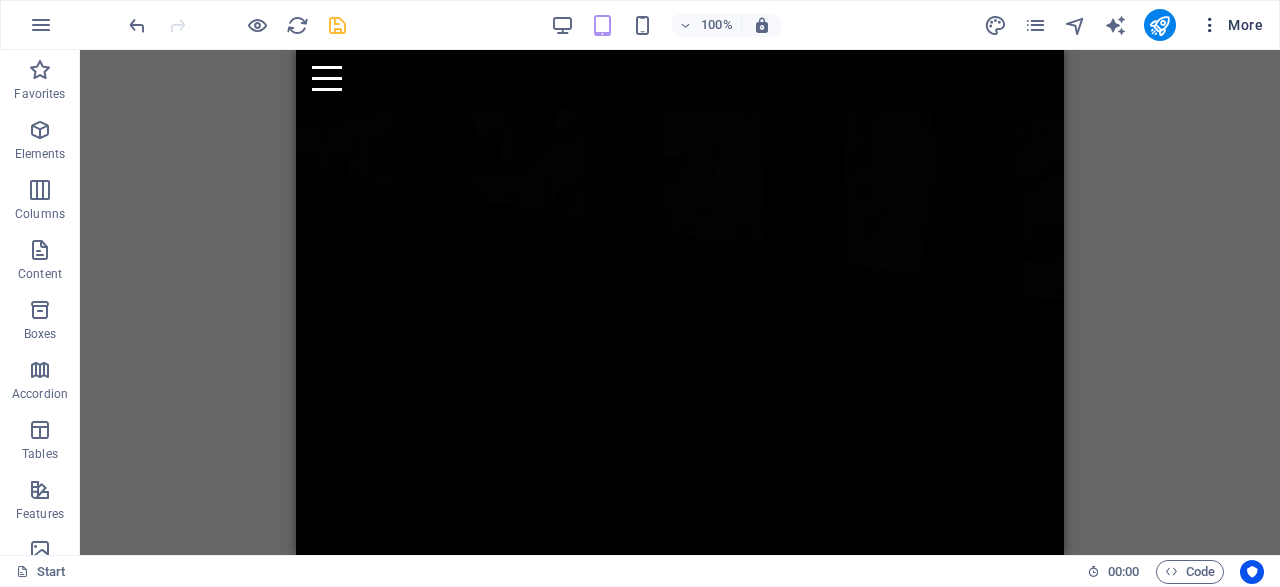 click at bounding box center [1210, 25] 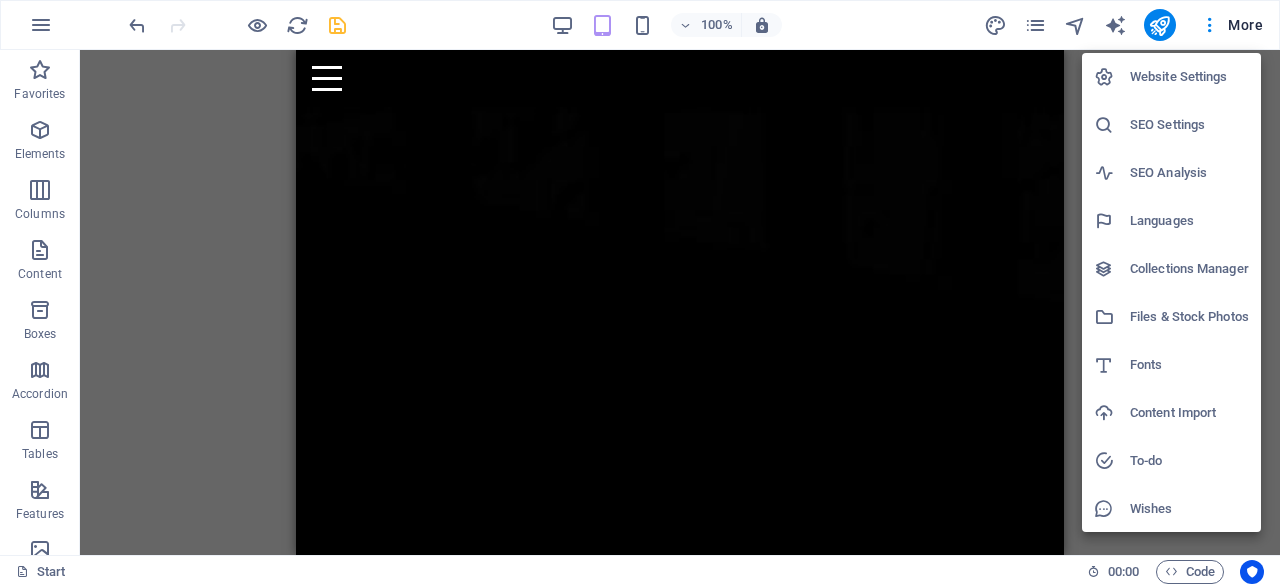 click on "Website Settings" at bounding box center (1189, 77) 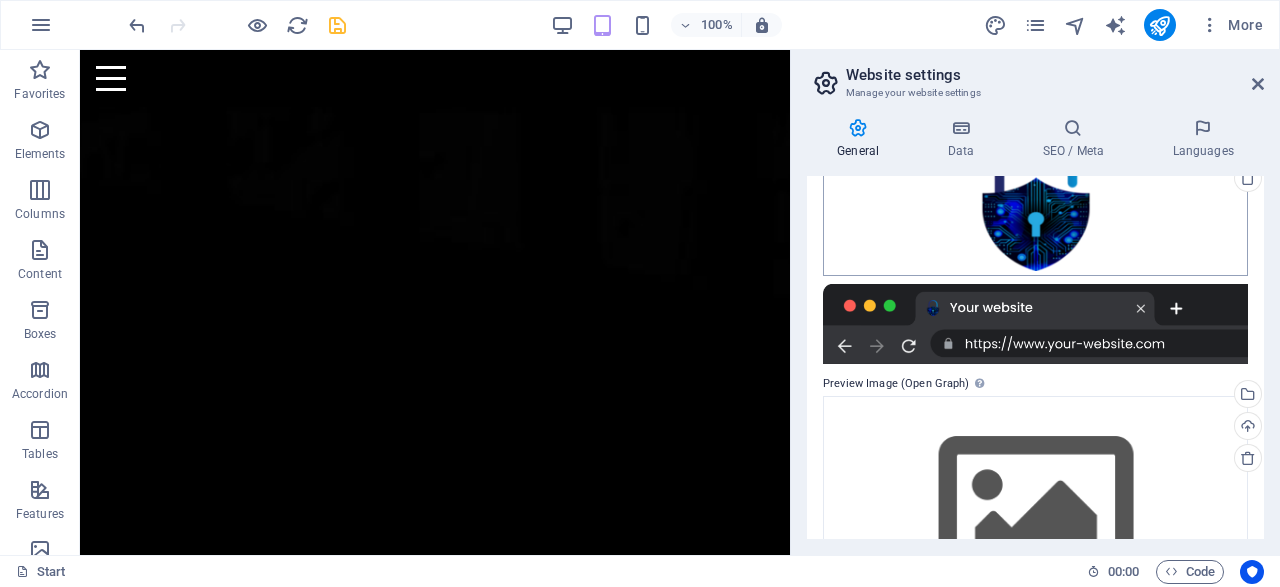 scroll, scrollTop: 384, scrollLeft: 0, axis: vertical 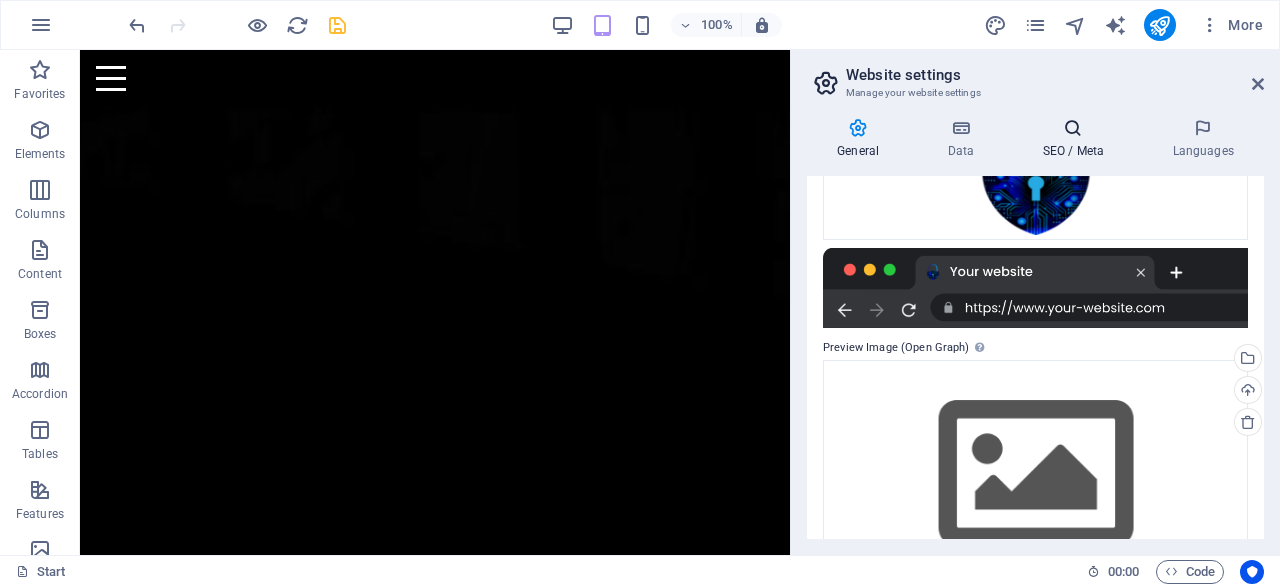 click at bounding box center [1073, 128] 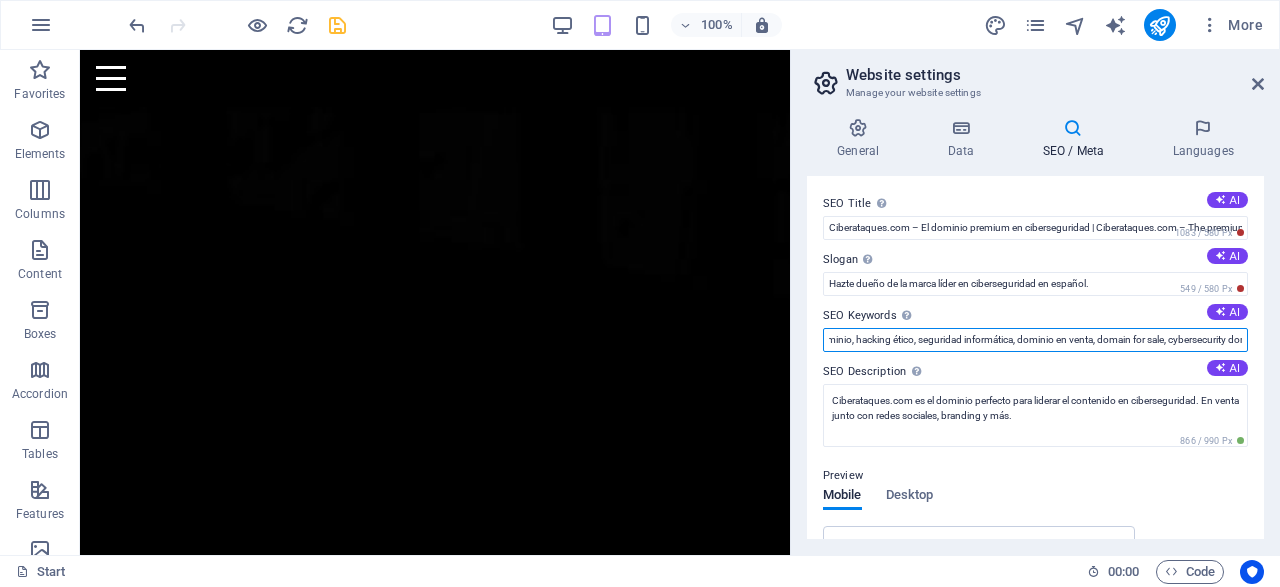 scroll, scrollTop: 0, scrollLeft: 382, axis: horizontal 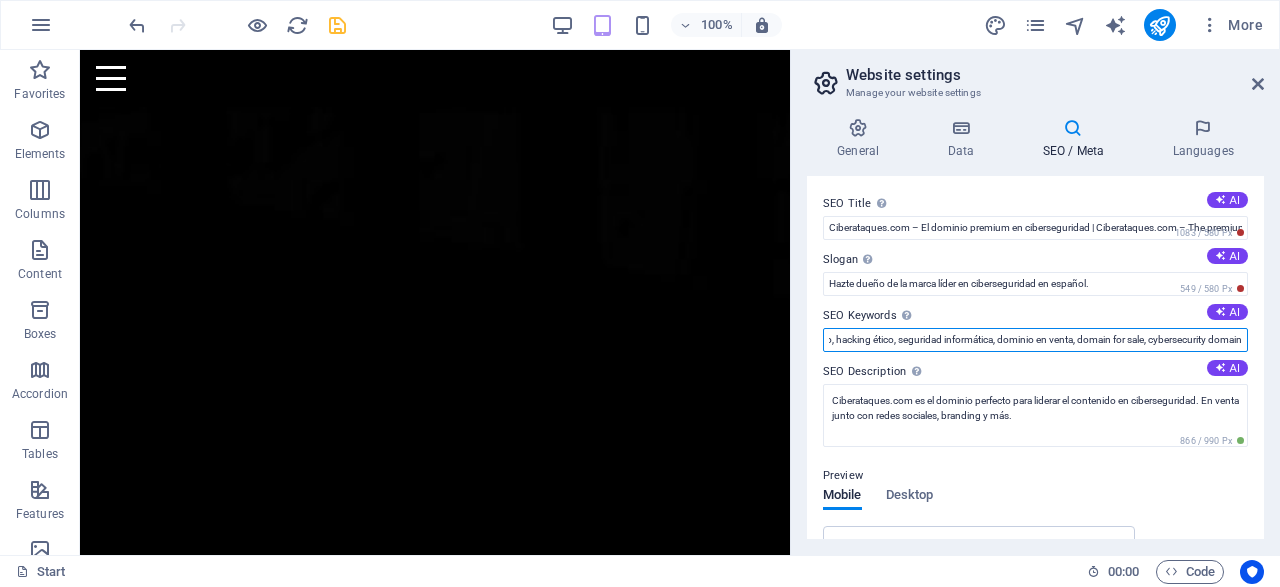 drag, startPoint x: 832, startPoint y: 341, endPoint x: 1279, endPoint y: 367, distance: 447.75552 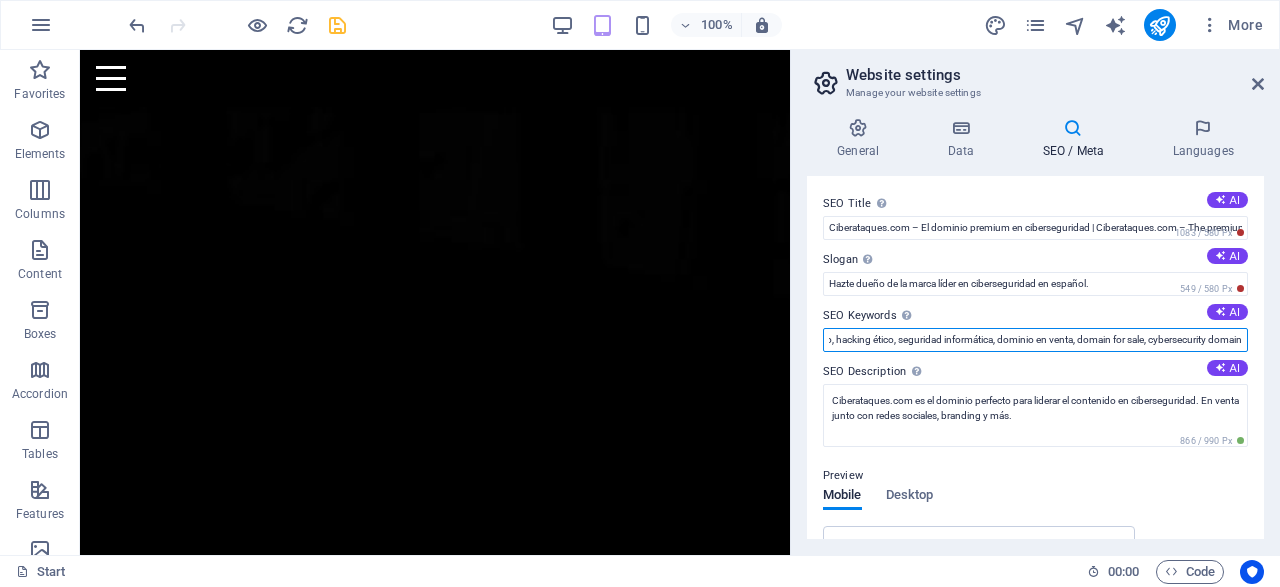 click on "ciberataques, ciberataques.com, ciberseguridad, dominio premium, venta de dominio, hacking ético, seguridad informática, dominio en venta, domain for sale, cybersecurity domain" at bounding box center [1035, 340] 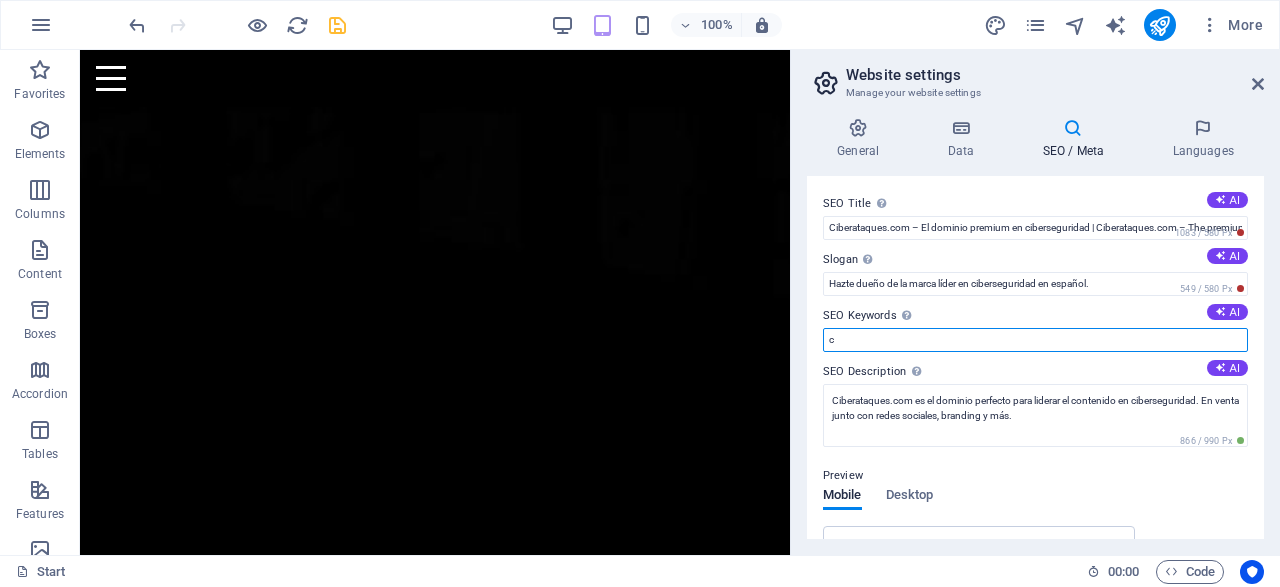 scroll, scrollTop: 0, scrollLeft: 0, axis: both 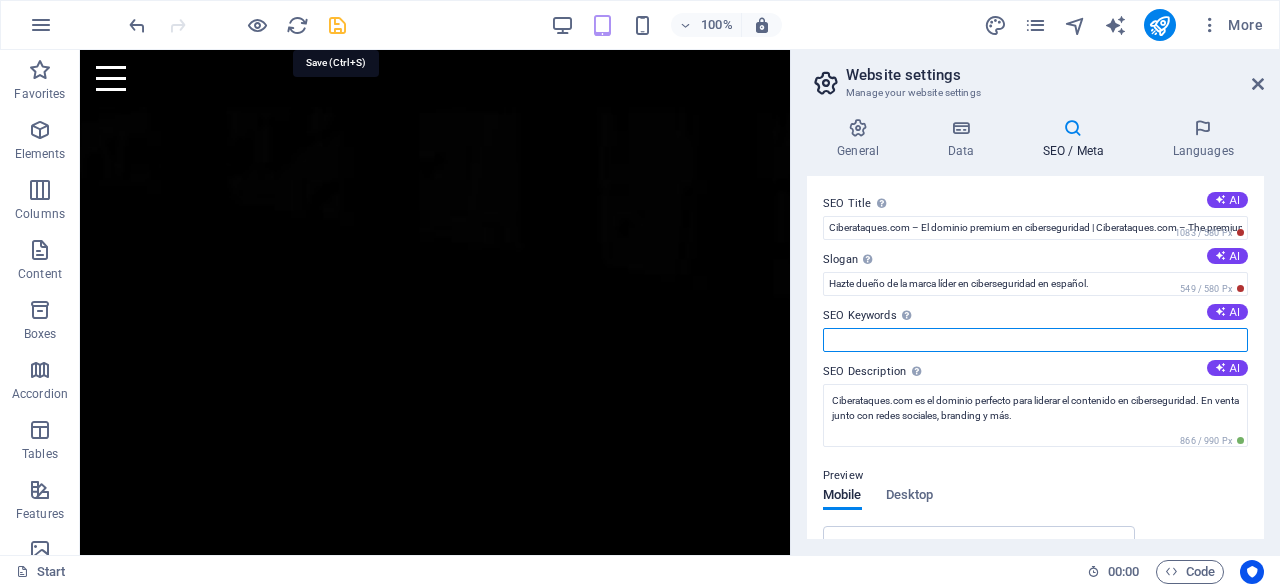 type 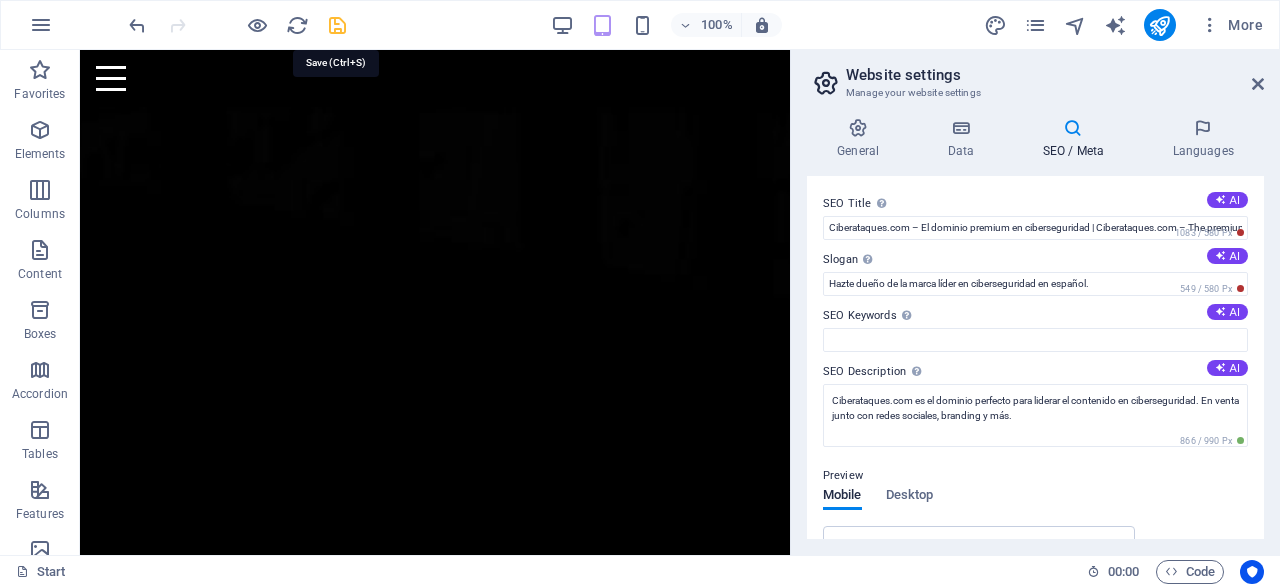 click at bounding box center [337, 25] 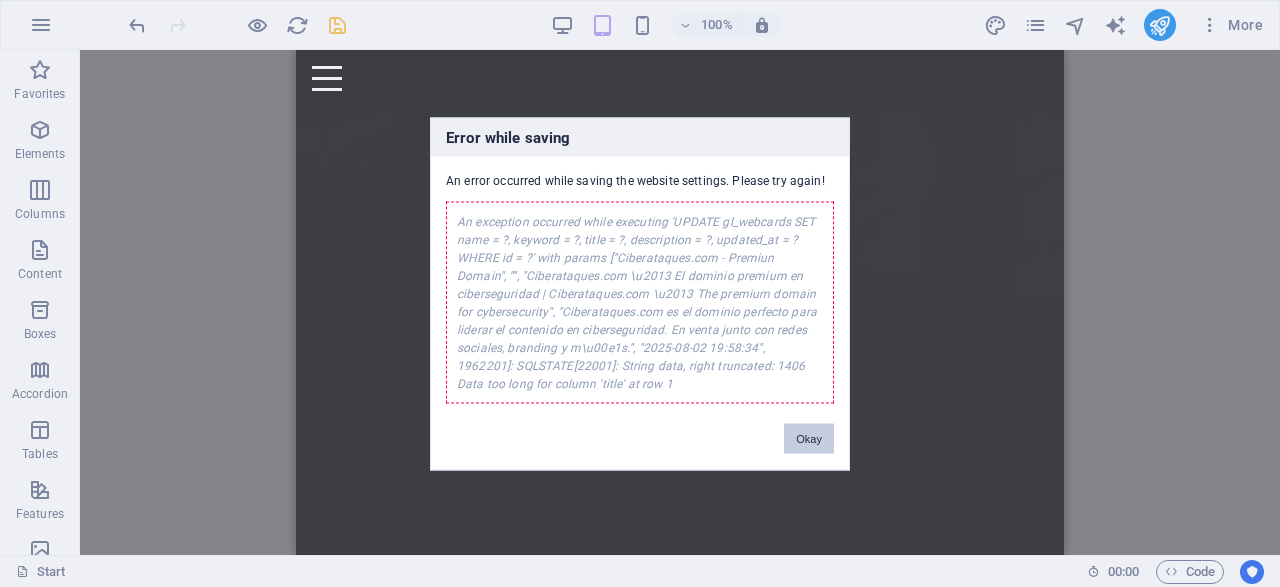 click on "Okay" at bounding box center [809, 438] 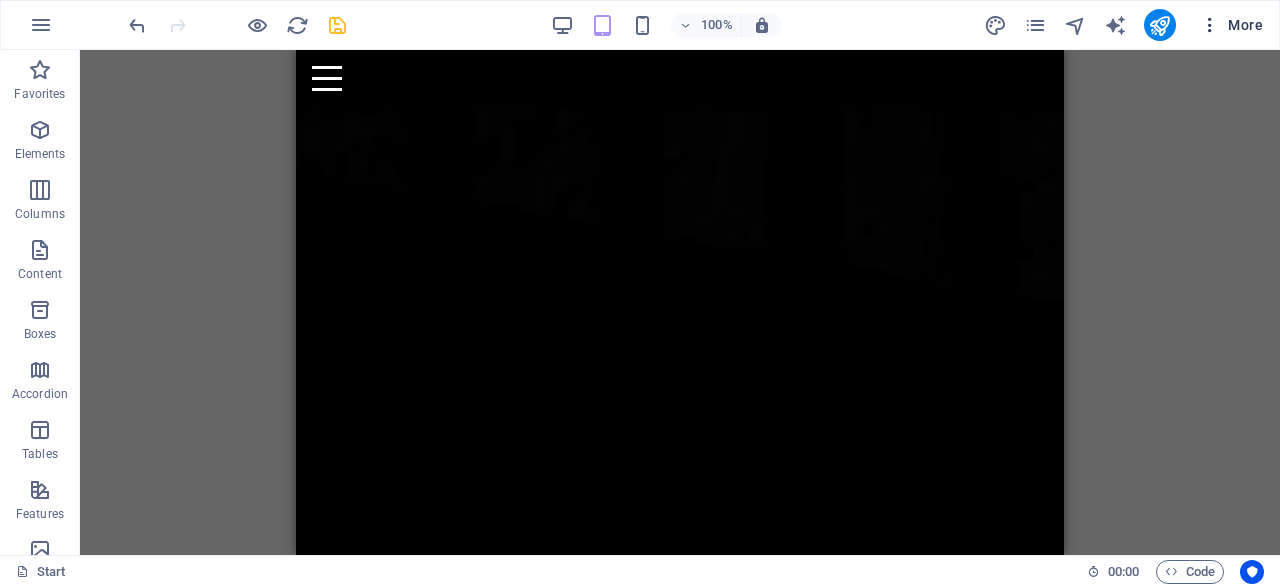 click at bounding box center [1210, 25] 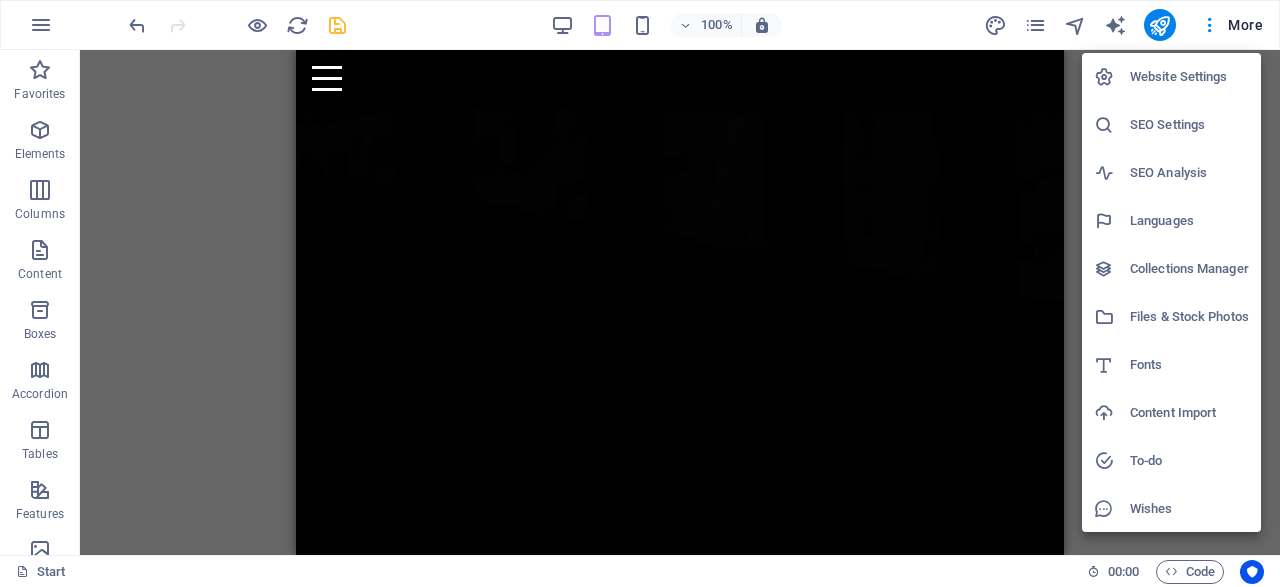 click on "Website Settings" at bounding box center [1189, 77] 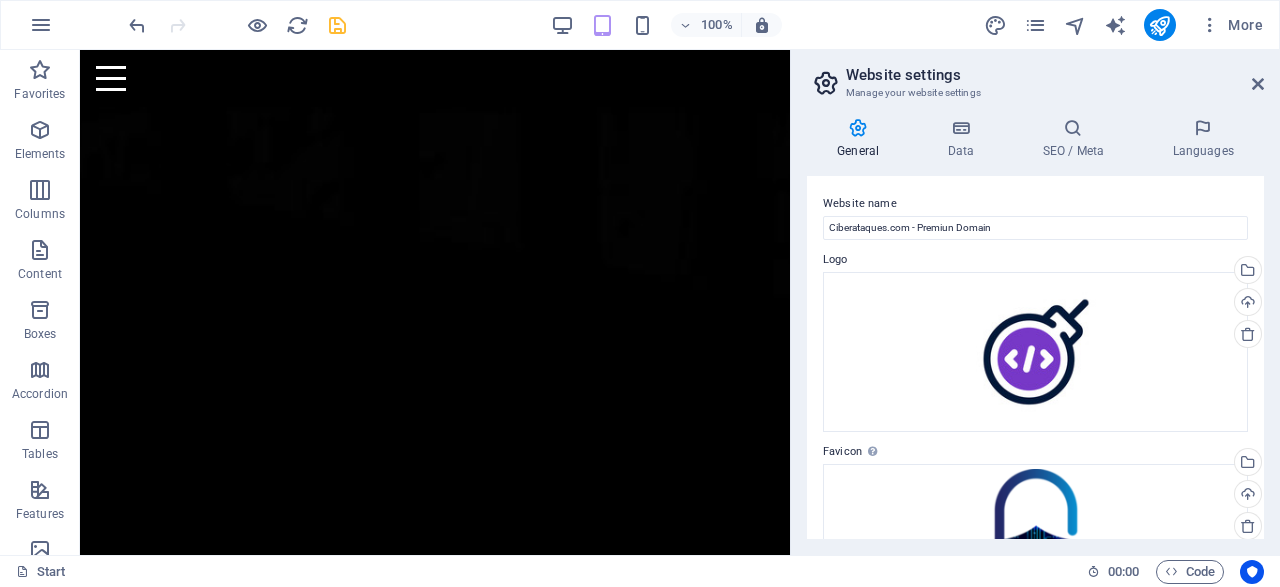 scroll, scrollTop: 384, scrollLeft: 0, axis: vertical 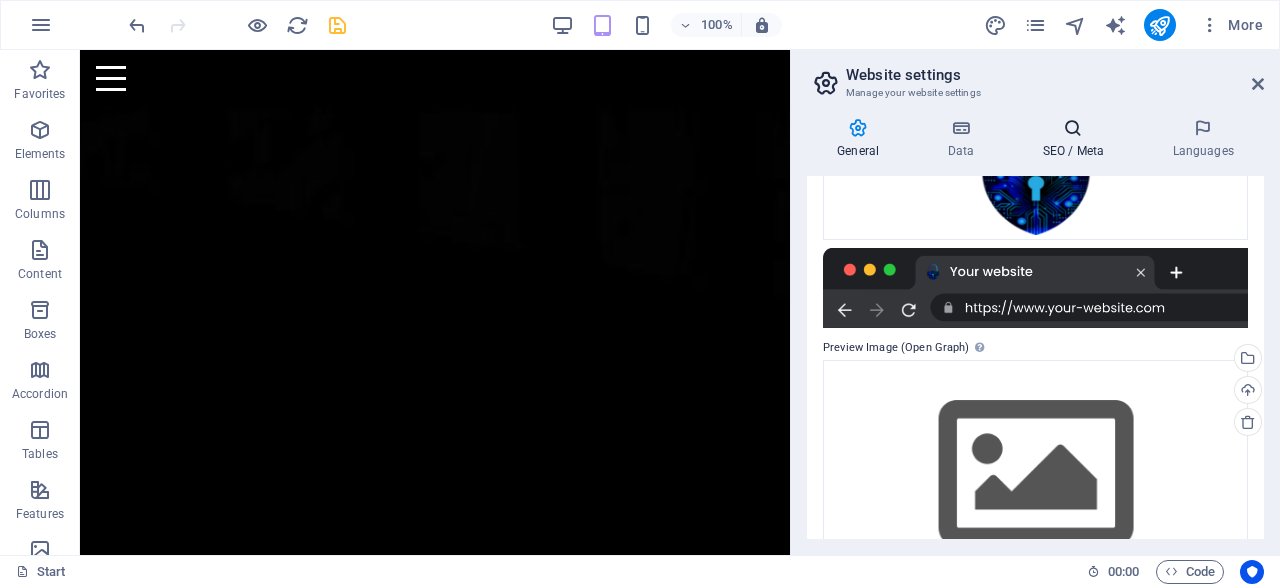click on "SEO / Meta" at bounding box center (1077, 139) 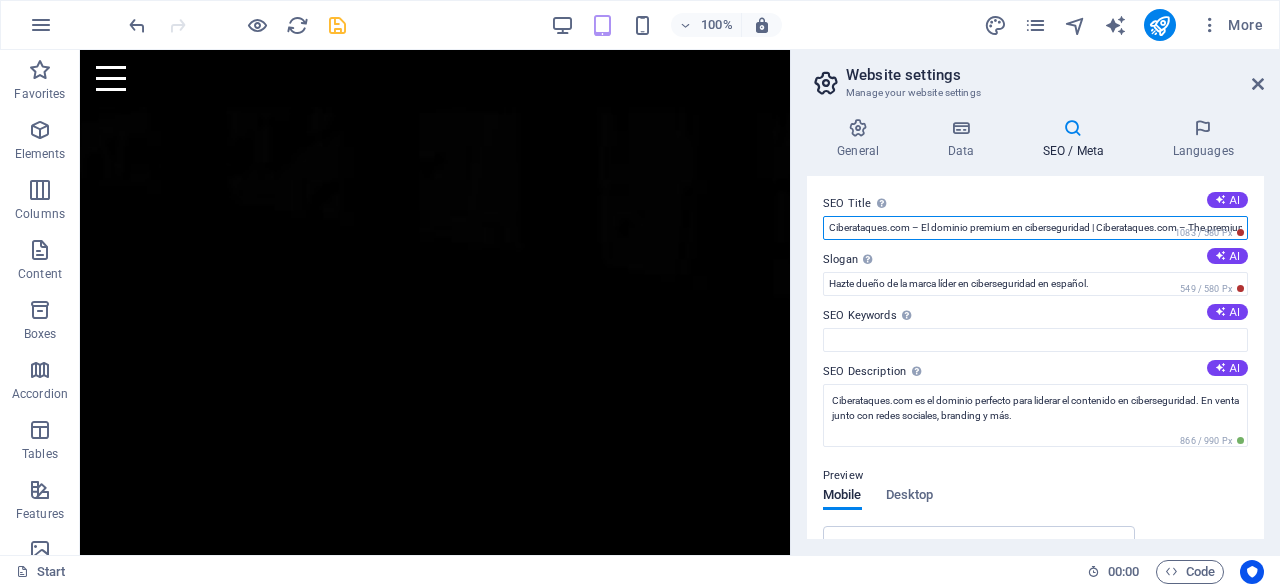 click on "Ciberataques.com – El dominio premium en ciberseguridad | Ciberataques.com – The premium domain for cybersecurity" at bounding box center [1035, 228] 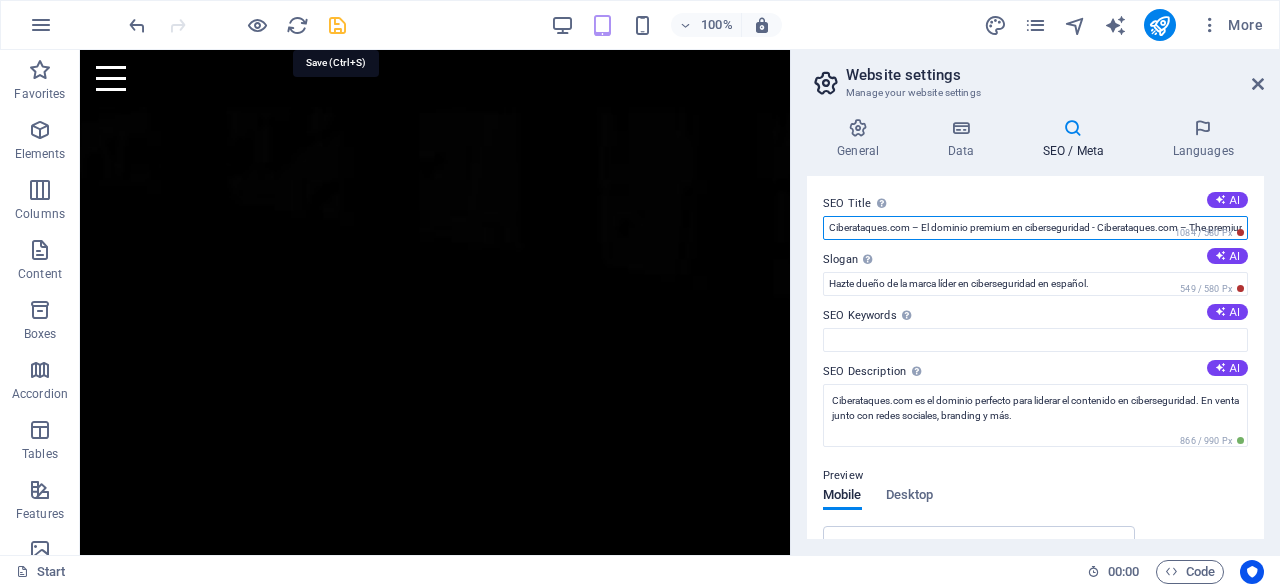 type on "Ciberataques.com – El dominio premium en ciberseguridad - Ciberataques.com – The premium domain for cybersecurity" 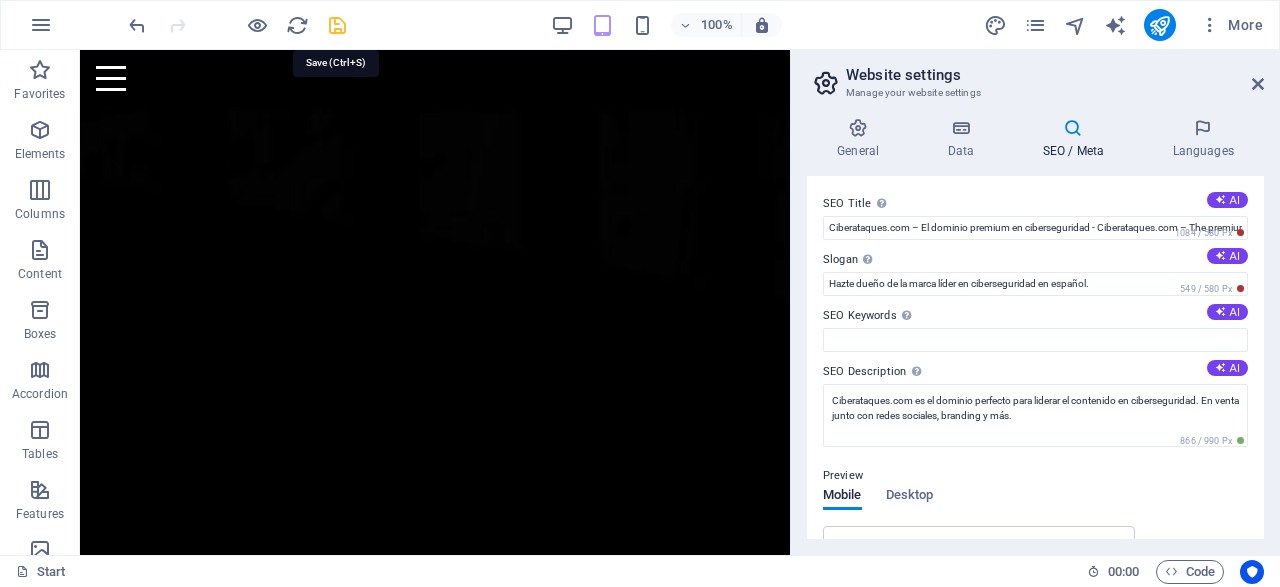 click at bounding box center [337, 25] 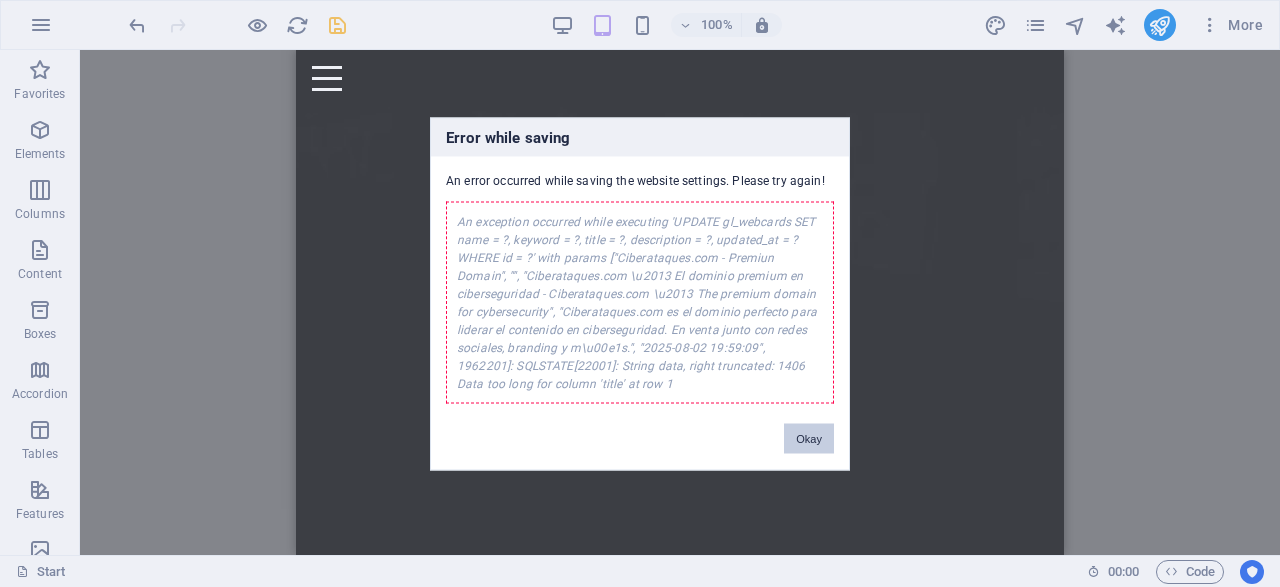 click on "Okay" at bounding box center (809, 438) 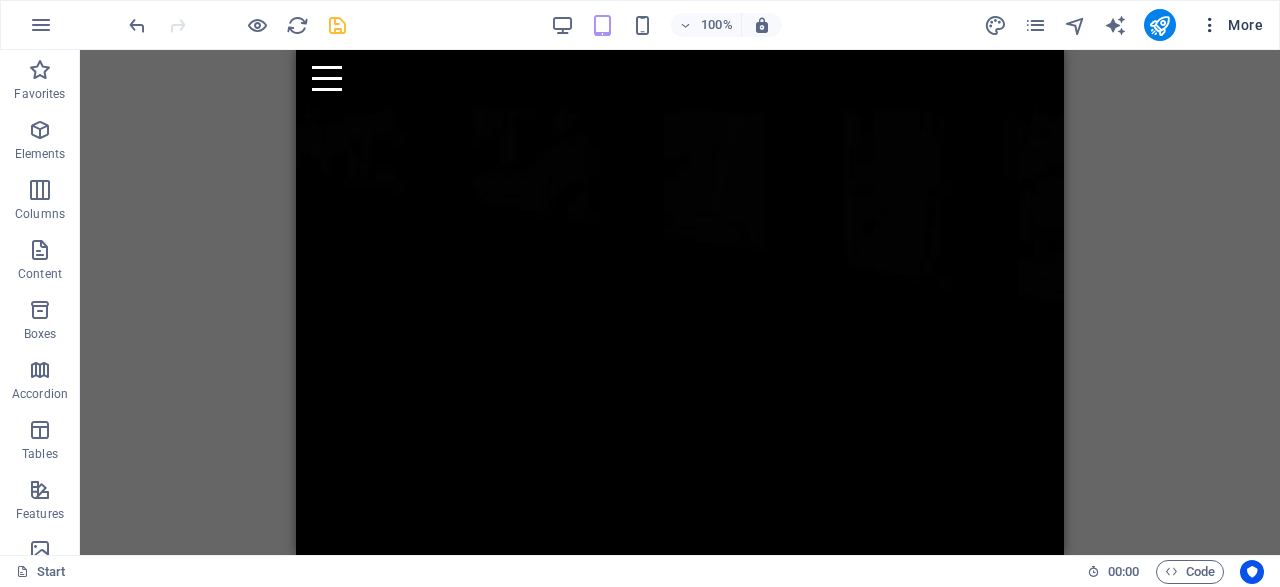 click on "More" at bounding box center (1231, 25) 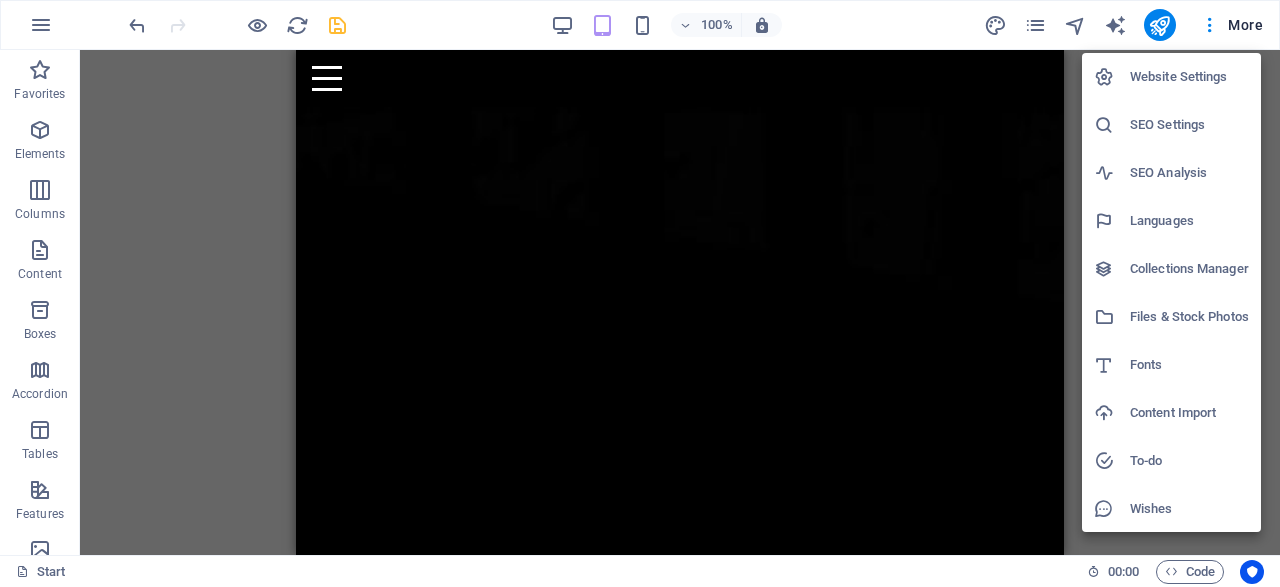 click on "Website Settings" at bounding box center [1189, 77] 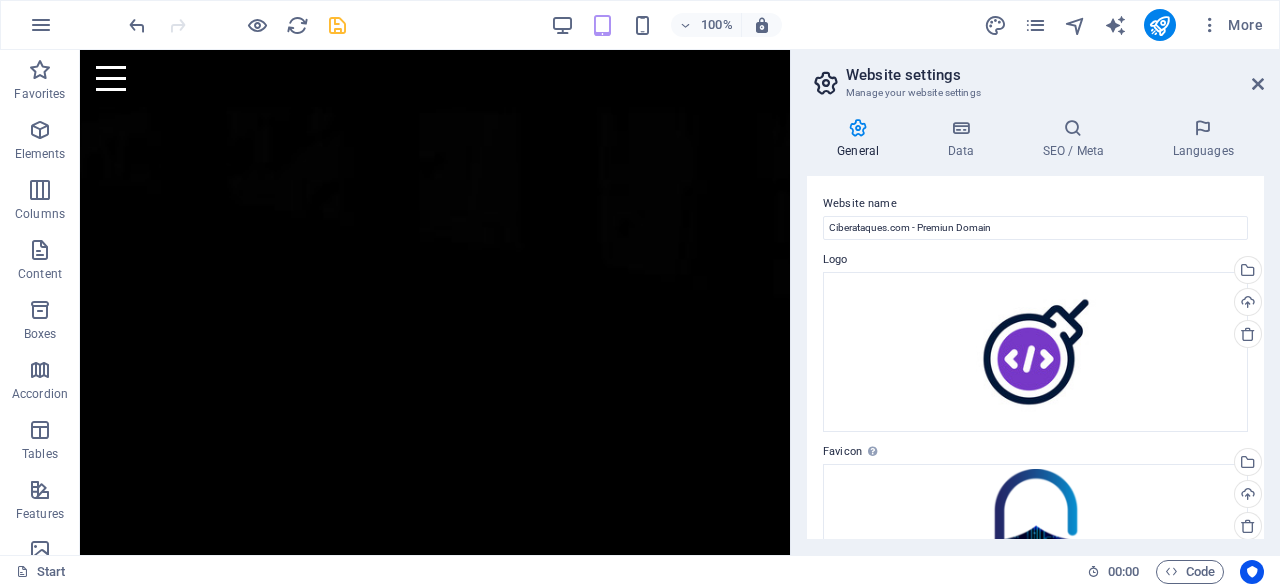 scroll, scrollTop: 384, scrollLeft: 0, axis: vertical 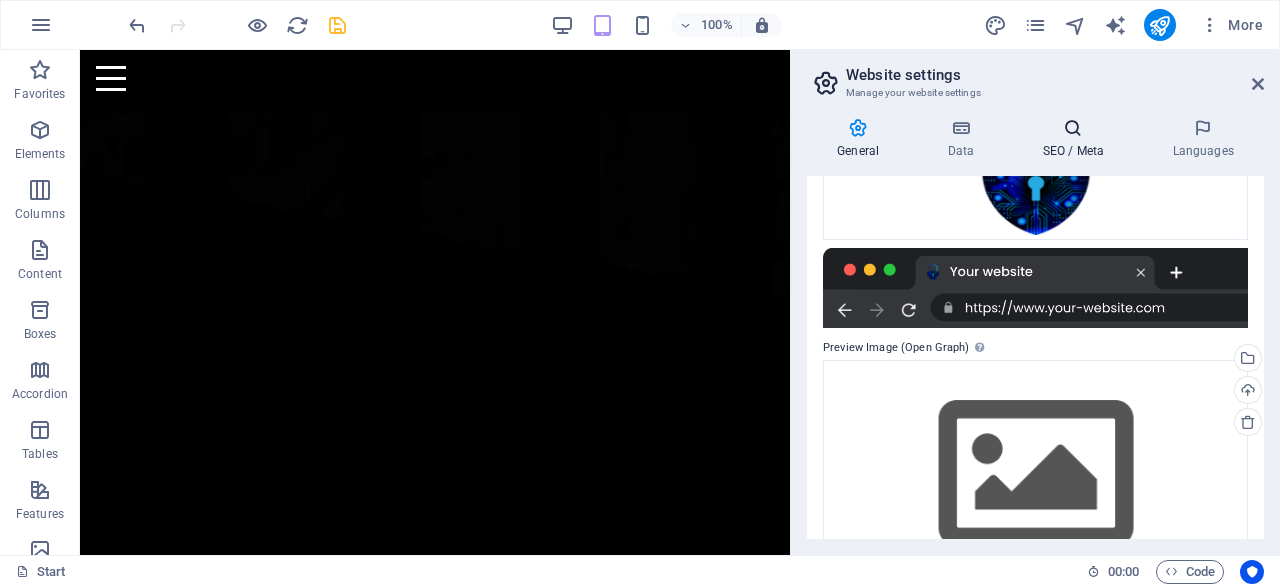 click on "SEO / Meta" at bounding box center (1077, 139) 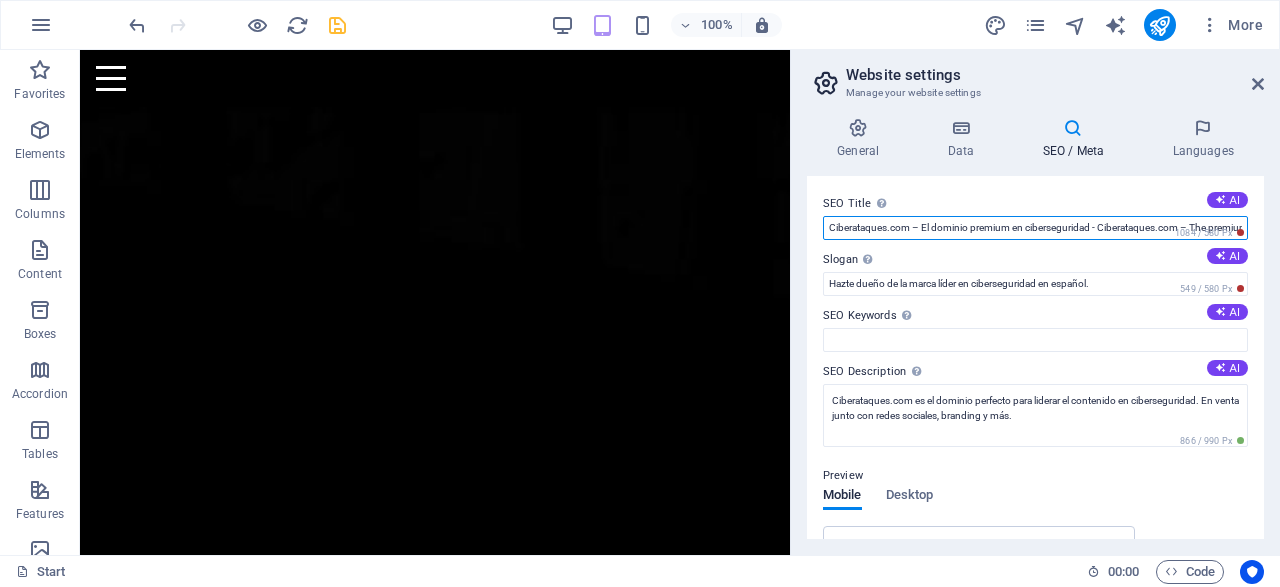 scroll, scrollTop: 0, scrollLeft: 122, axis: horizontal 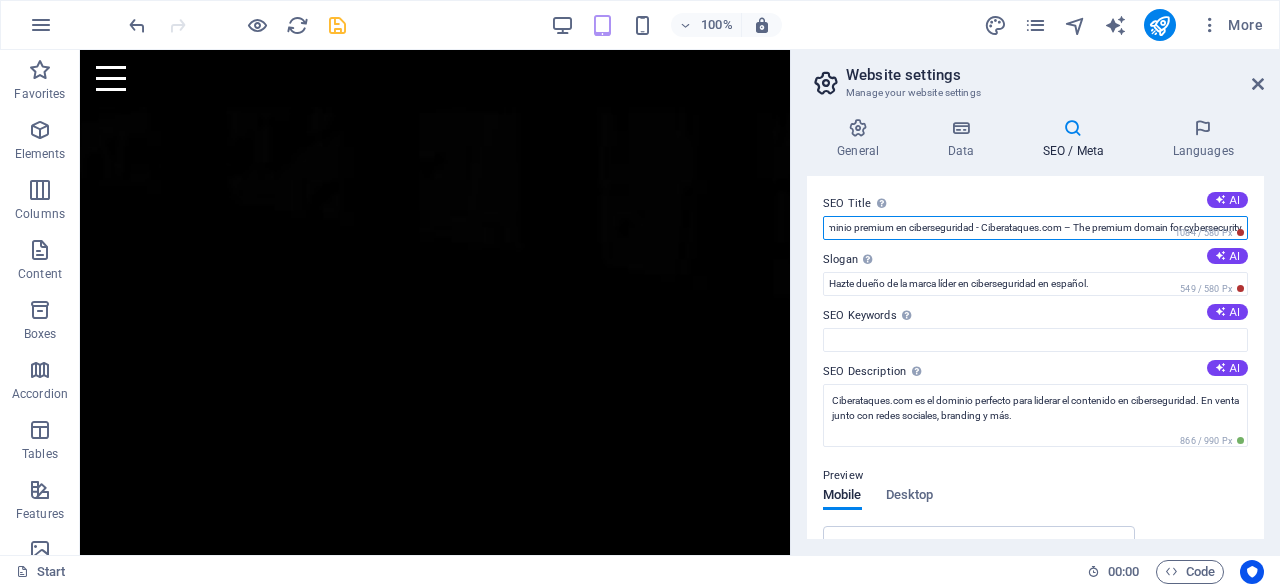 drag, startPoint x: 1097, startPoint y: 220, endPoint x: 1279, endPoint y: 233, distance: 182.4637 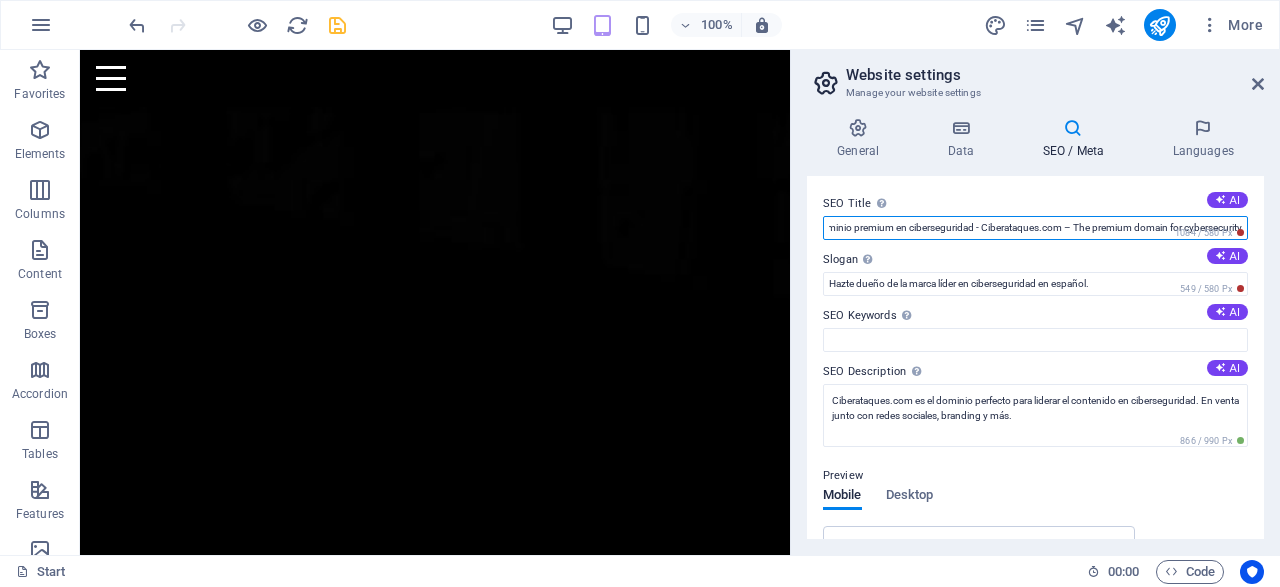 click on "Ciberataques.com – El dominio premium en ciberseguridad - Ciberataques.com – The premium domain for cybersecurity" at bounding box center [1035, 228] 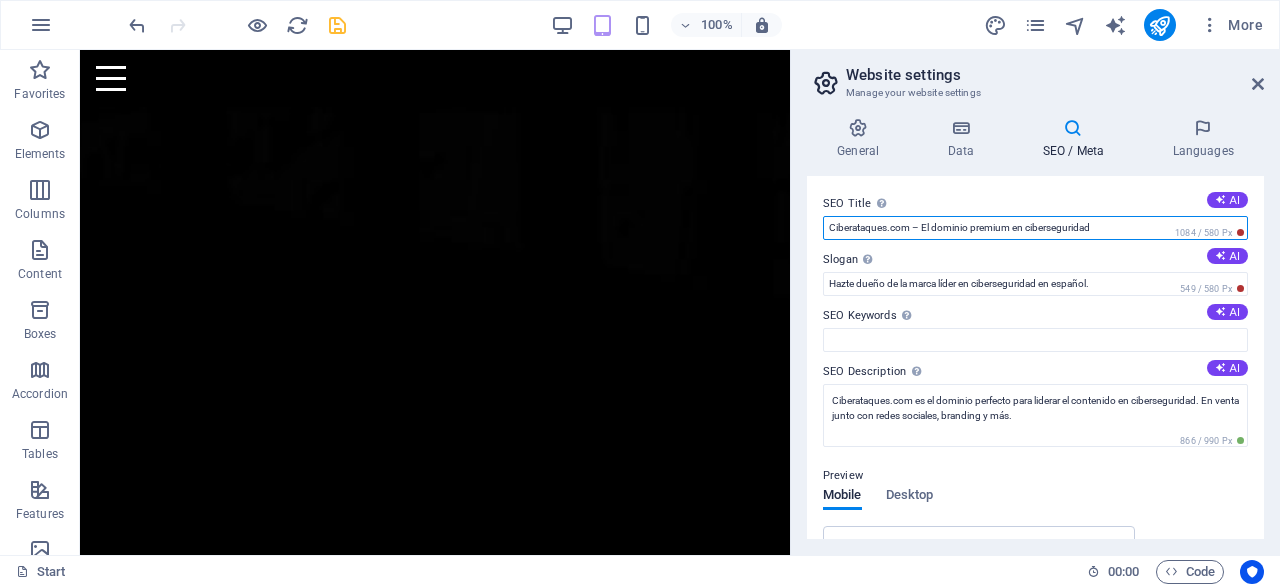 scroll, scrollTop: 0, scrollLeft: 0, axis: both 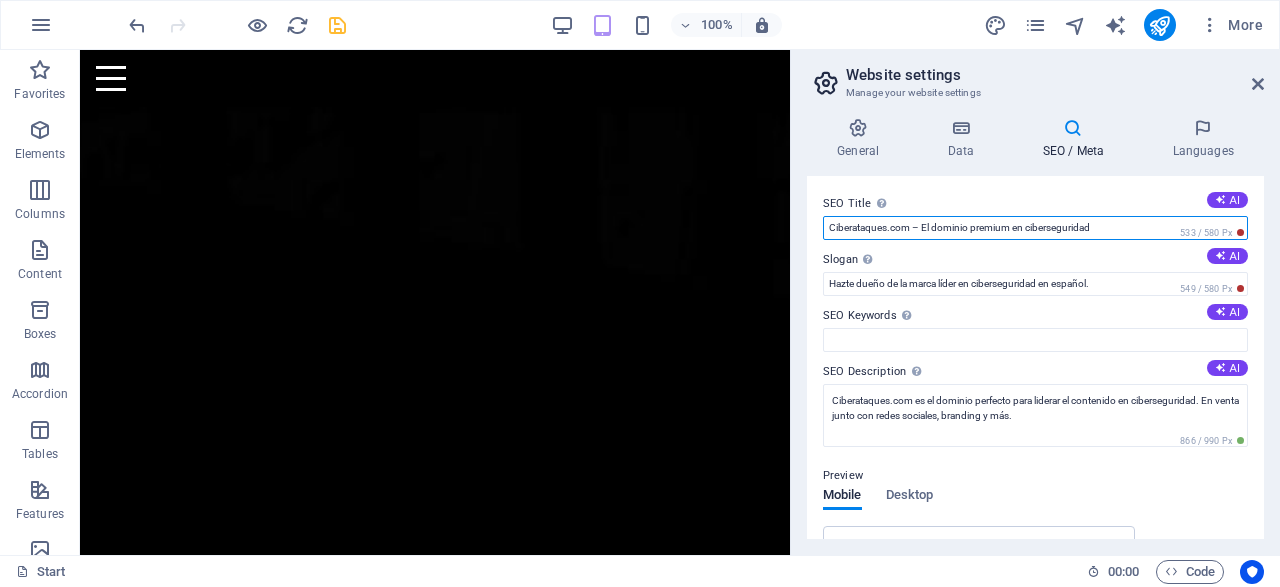 type on "Ciberataques.com – El dominio premium en ciberseguridad" 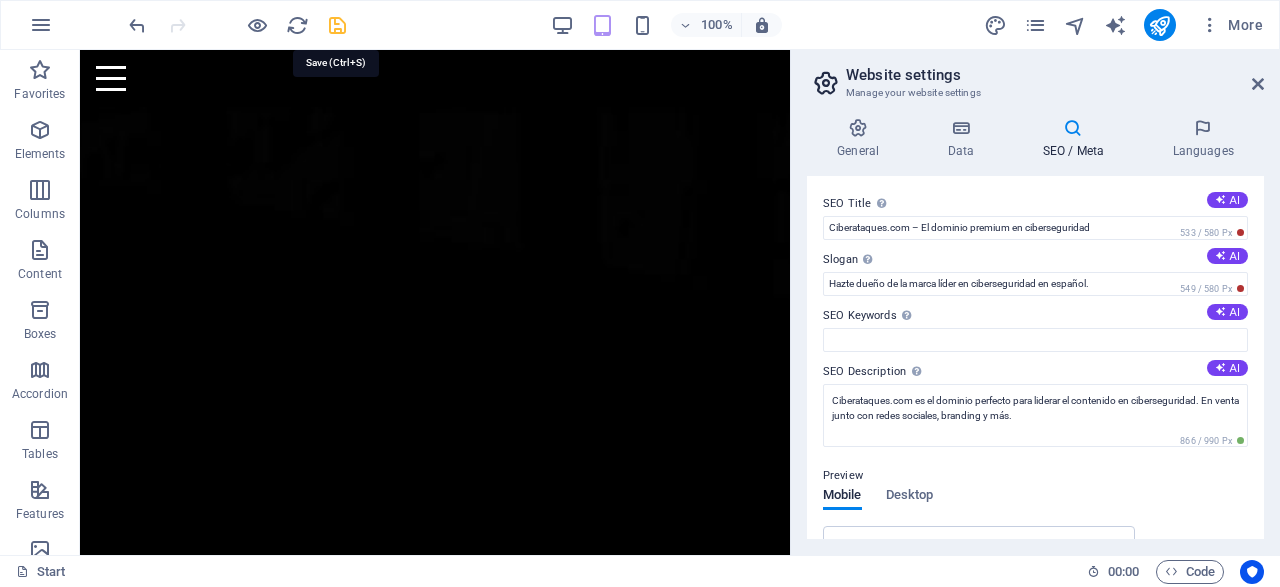 click at bounding box center [337, 25] 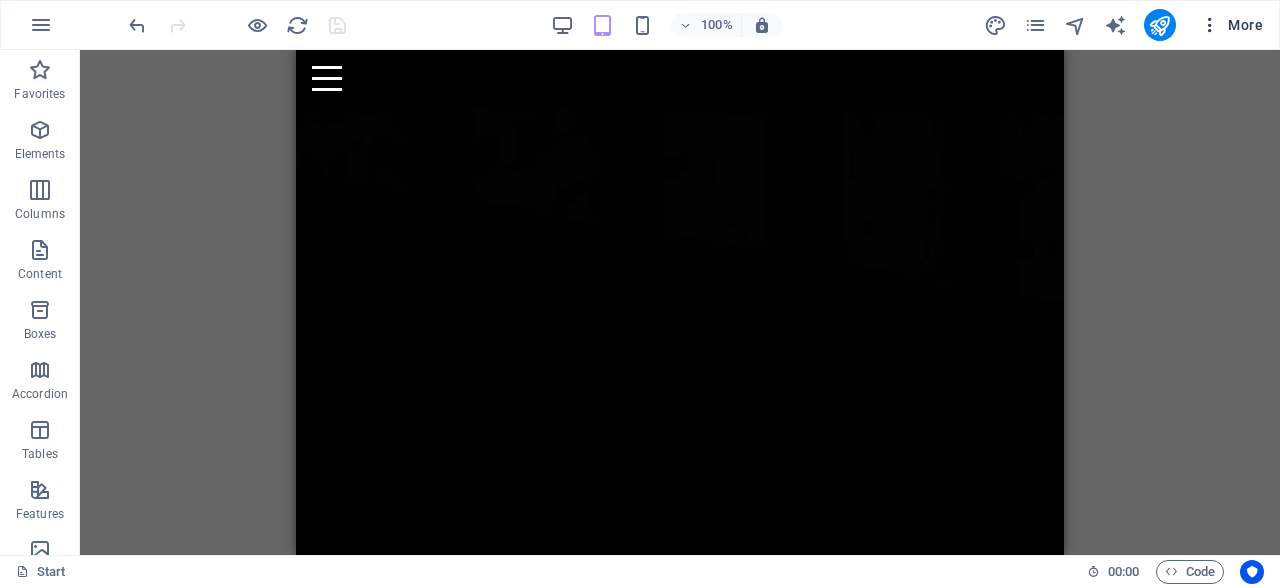 click at bounding box center [1210, 25] 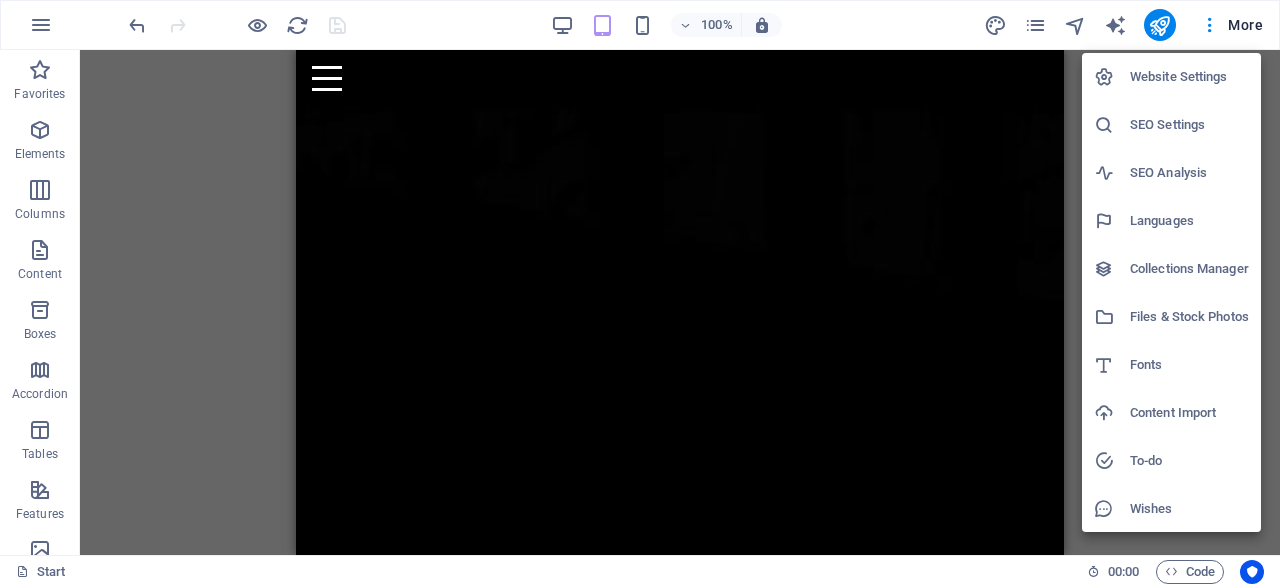 click on "Website Settings" at bounding box center (1171, 77) 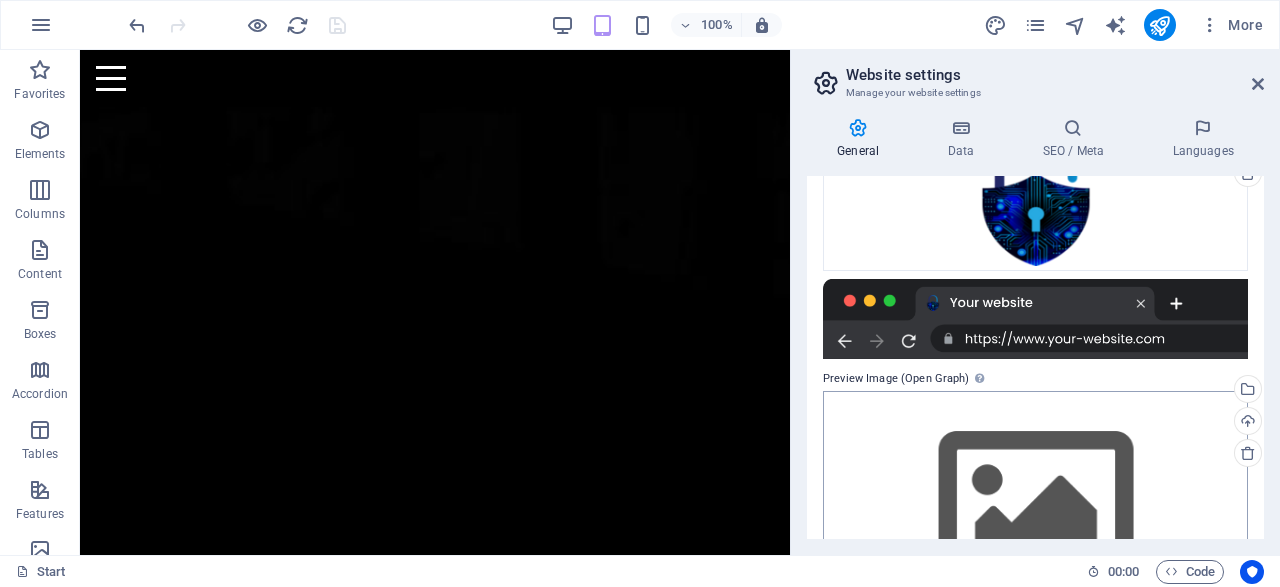 scroll, scrollTop: 449, scrollLeft: 0, axis: vertical 